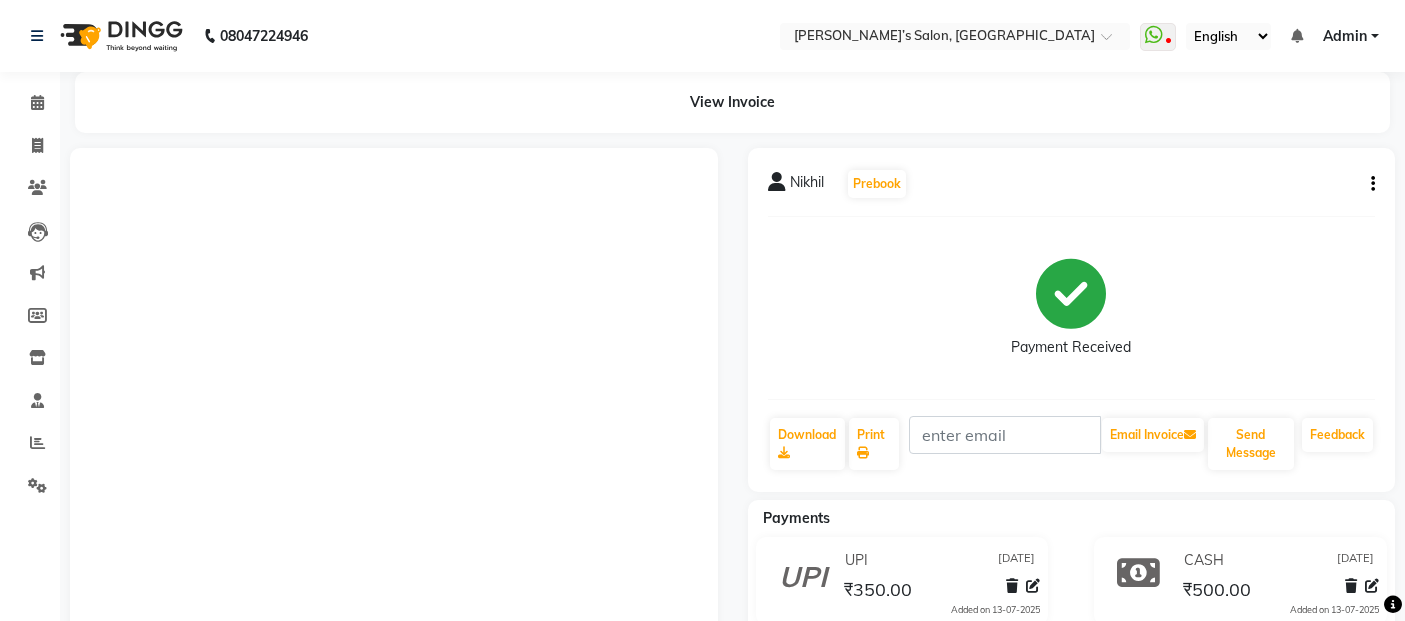 scroll, scrollTop: 0, scrollLeft: 0, axis: both 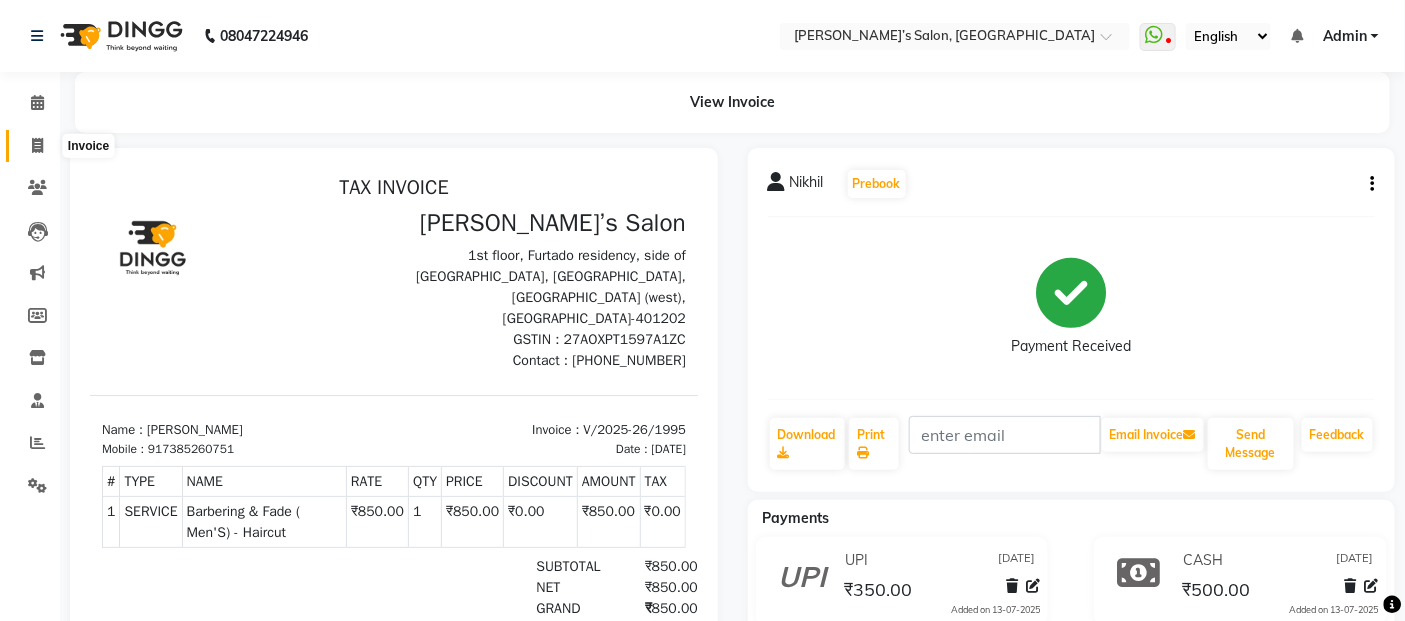 click 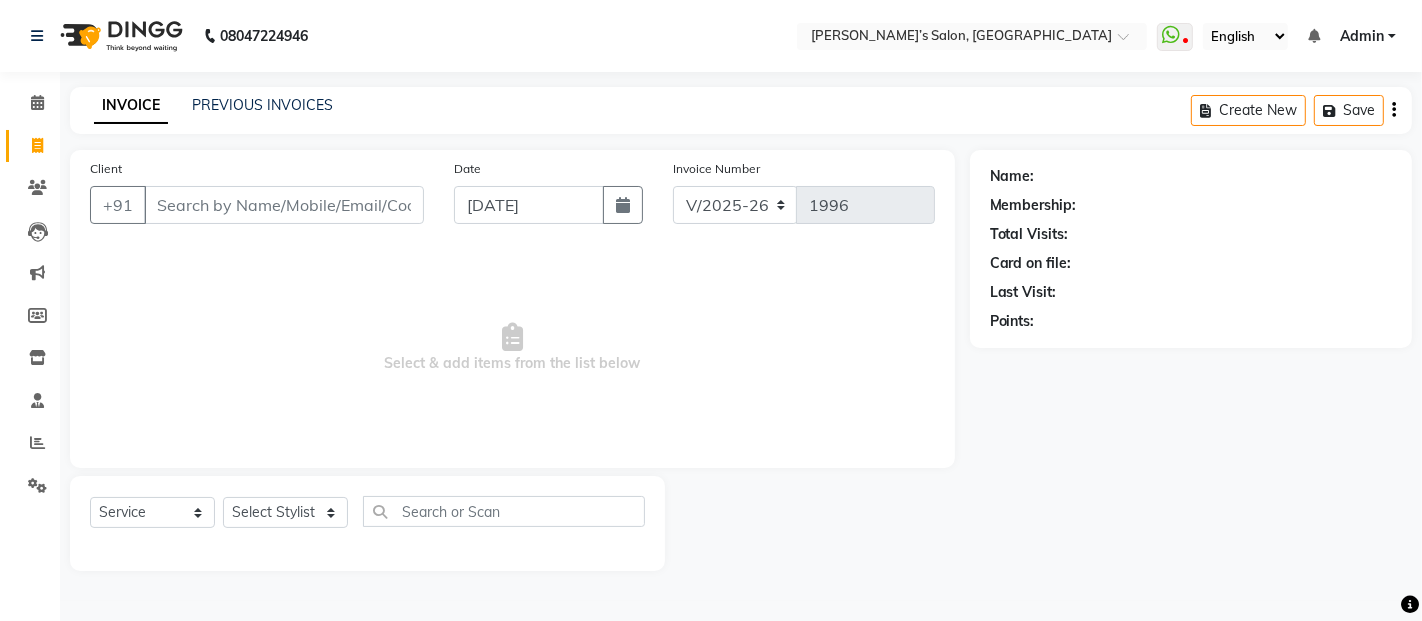 click on "Client" at bounding box center (284, 205) 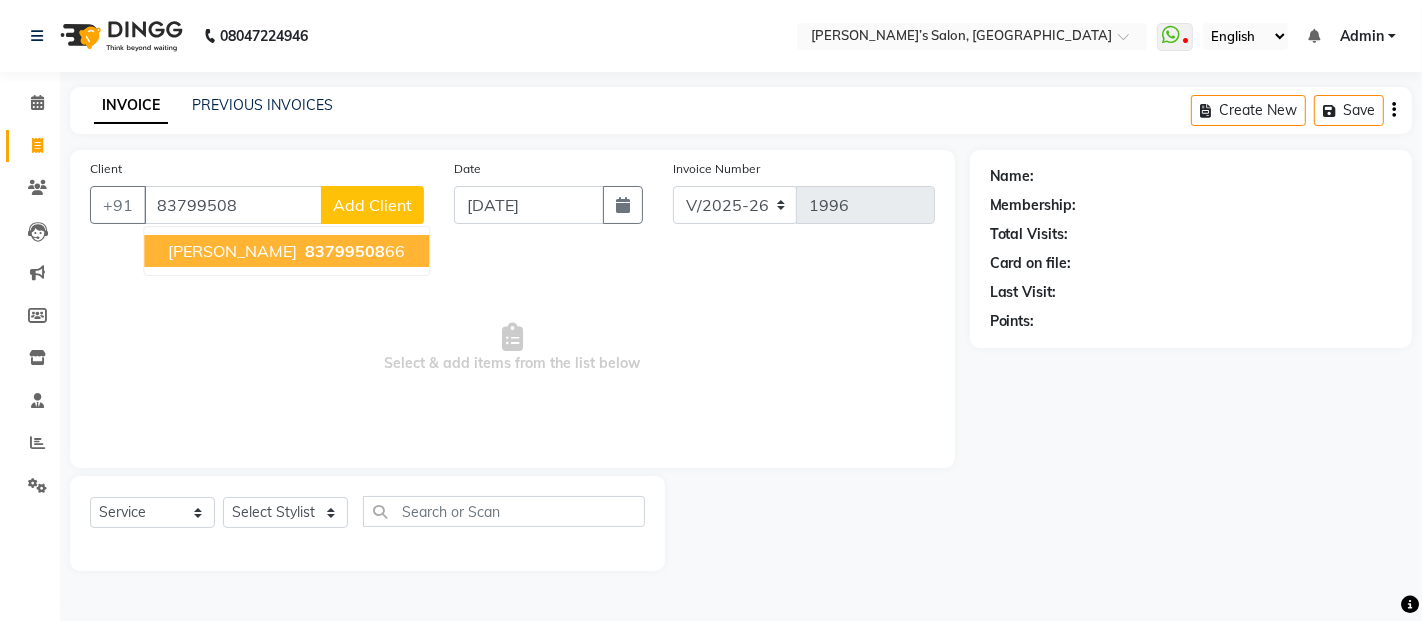 click on "[PERSON_NAME]   83799508 66" at bounding box center [286, 251] 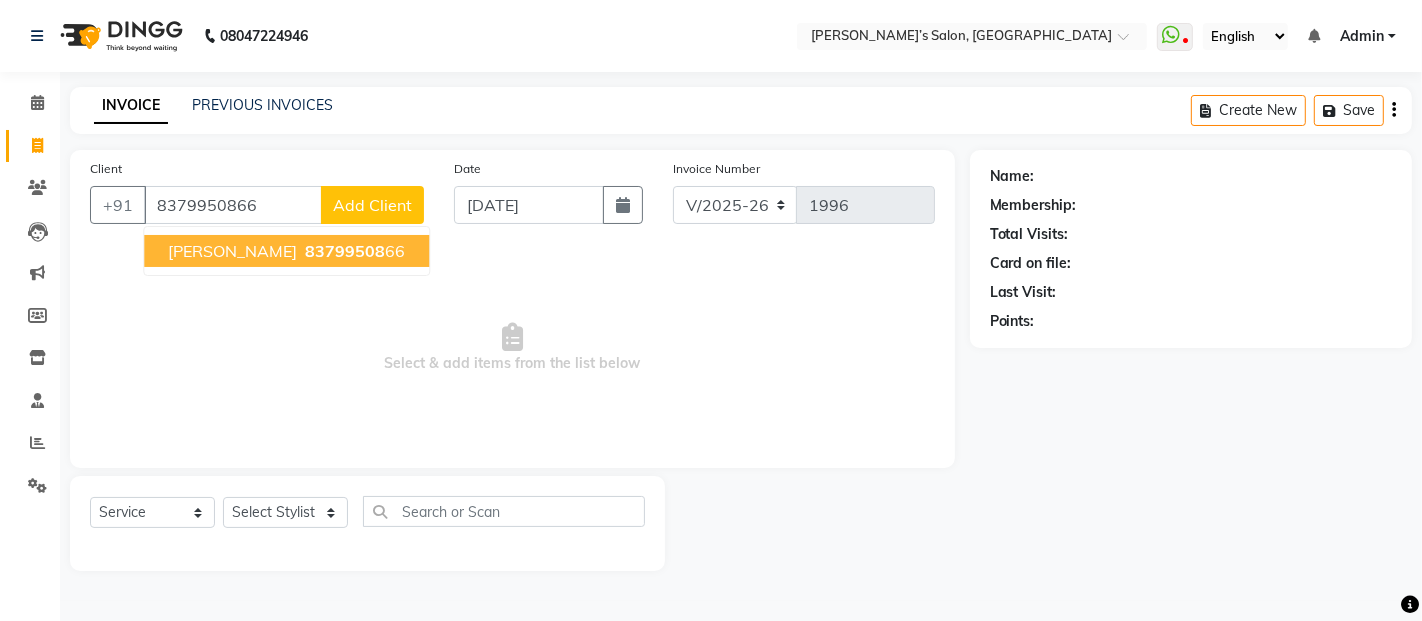 type on "8379950866" 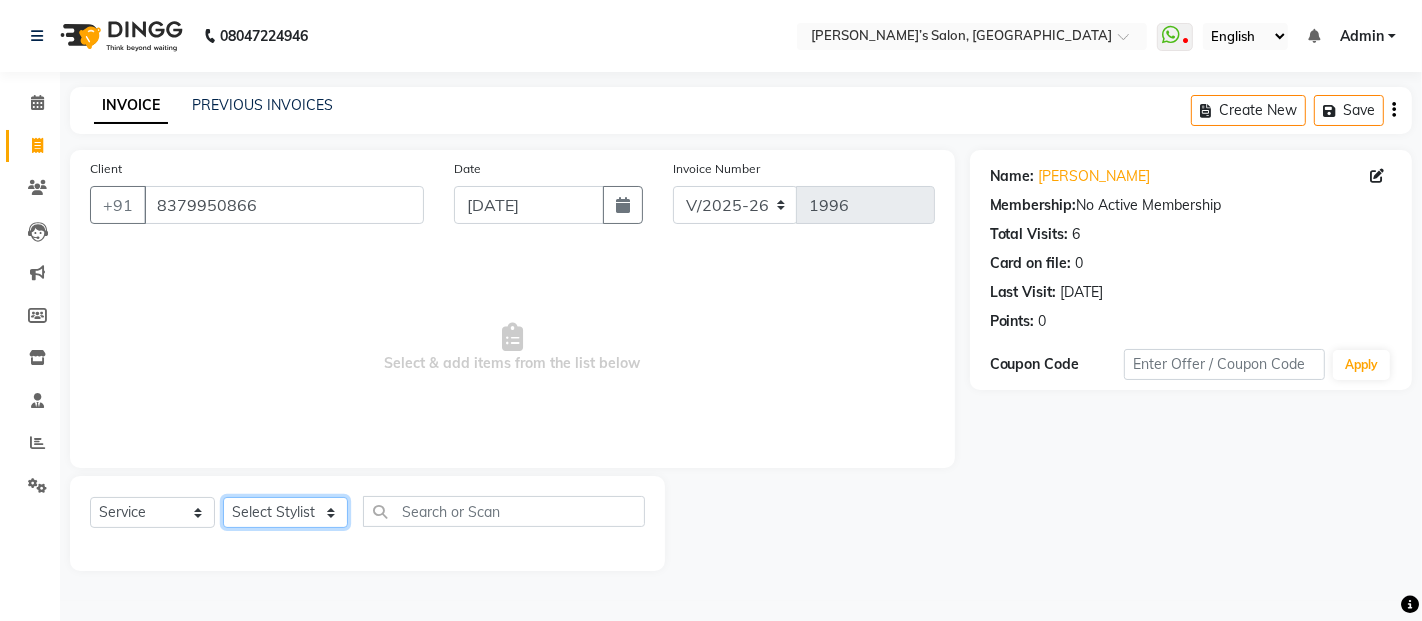 click on "Select Stylist [PERSON_NAME] [PERSON_NAME] Akshay [PERSON_NAME] Anas [PERSON_NAME] Manager [PERSON_NAME] [PERSON_NAME] [PERSON_NAME] Shruti [PERSON_NAME] [PERSON_NAME]" 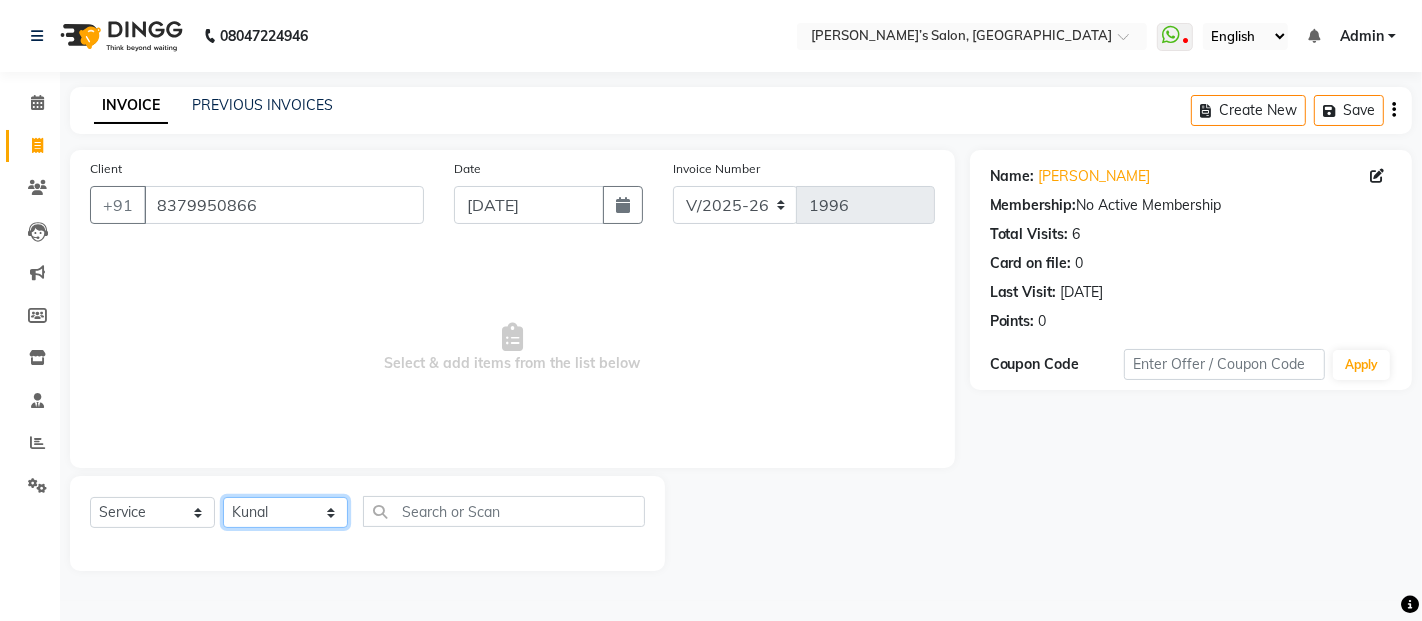 click on "Select Stylist [PERSON_NAME] [PERSON_NAME] Akshay [PERSON_NAME] Anas [PERSON_NAME] Manager [PERSON_NAME] [PERSON_NAME] [PERSON_NAME] Shruti [PERSON_NAME] [PERSON_NAME]" 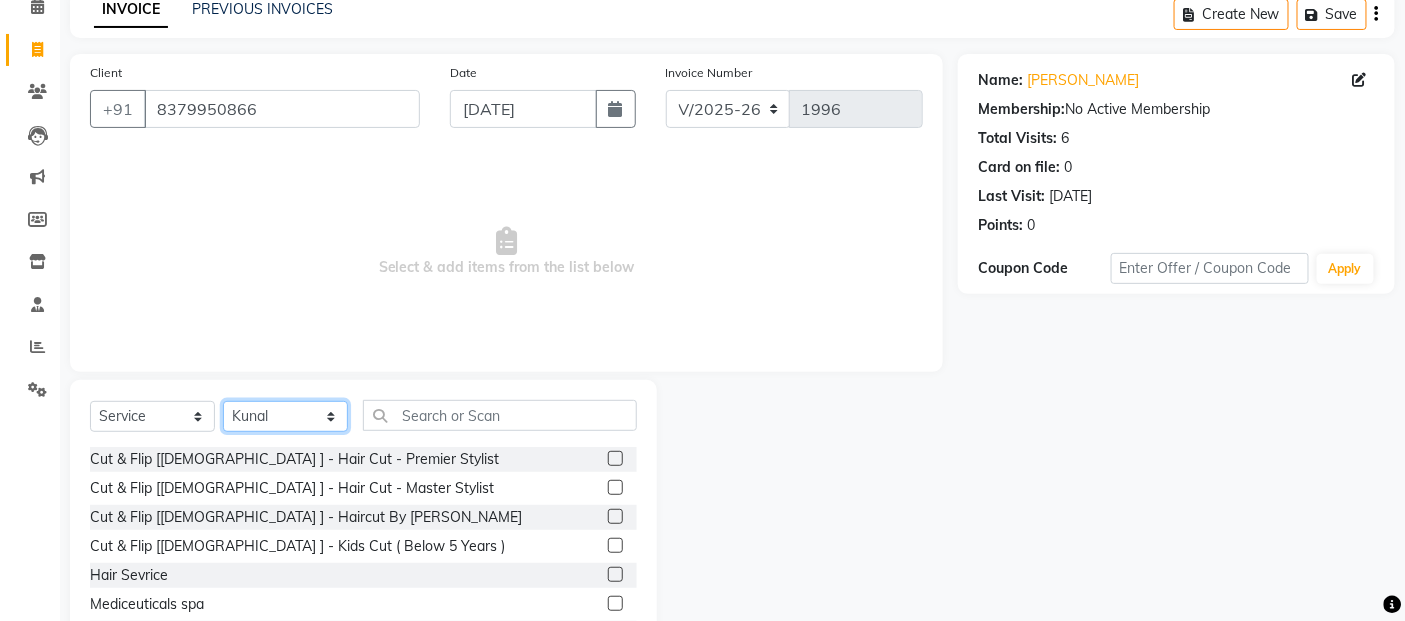 scroll, scrollTop: 180, scrollLeft: 0, axis: vertical 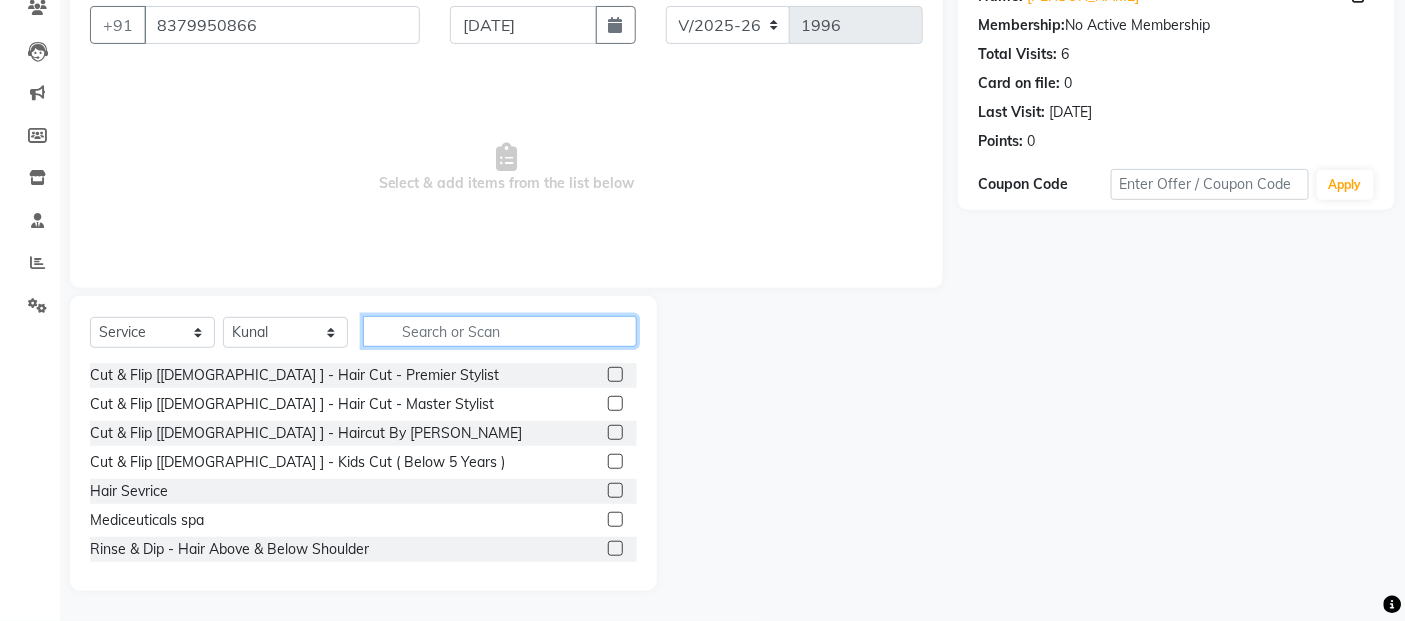 click 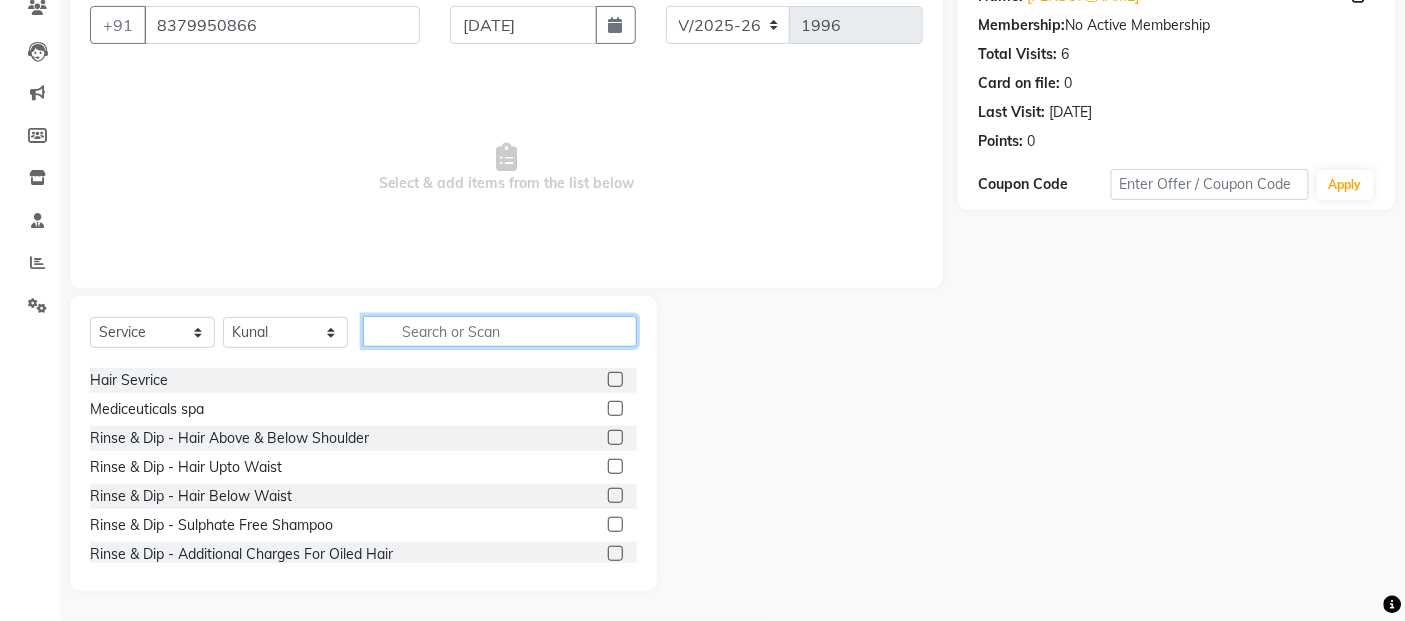 scroll, scrollTop: 222, scrollLeft: 0, axis: vertical 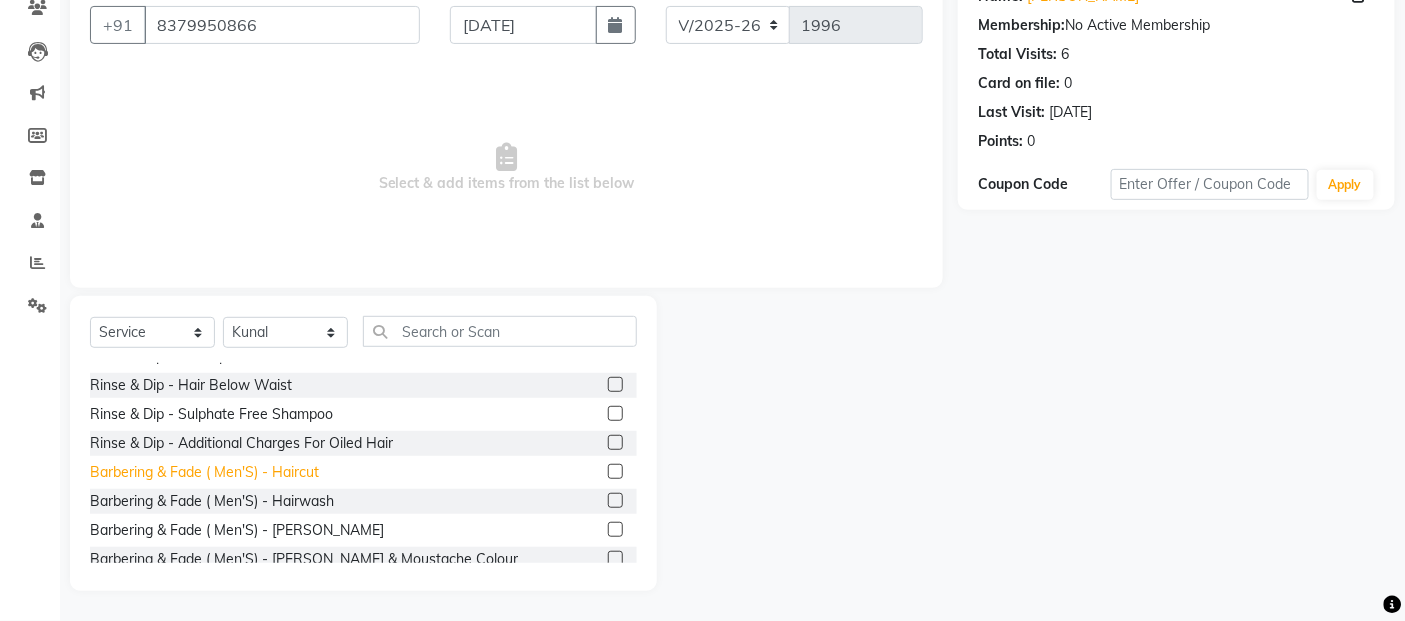 click on "Barbering & Fade  ( Men'S) - Haircut" 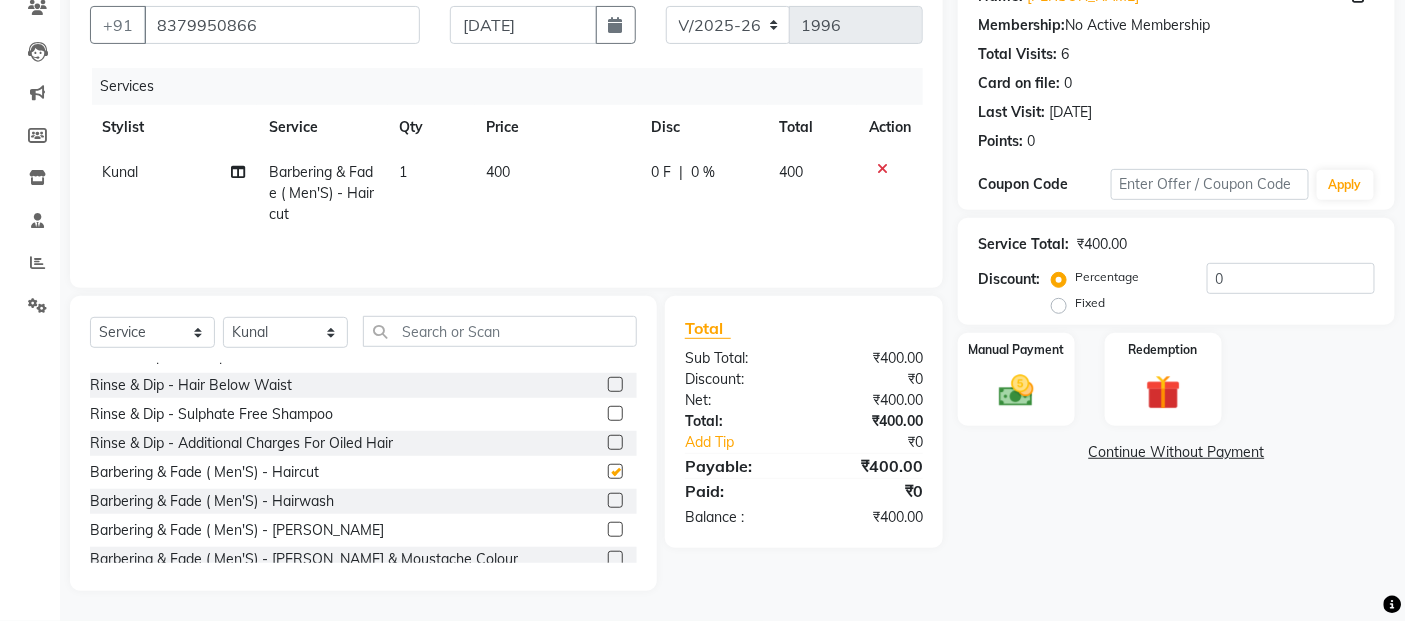 checkbox on "false" 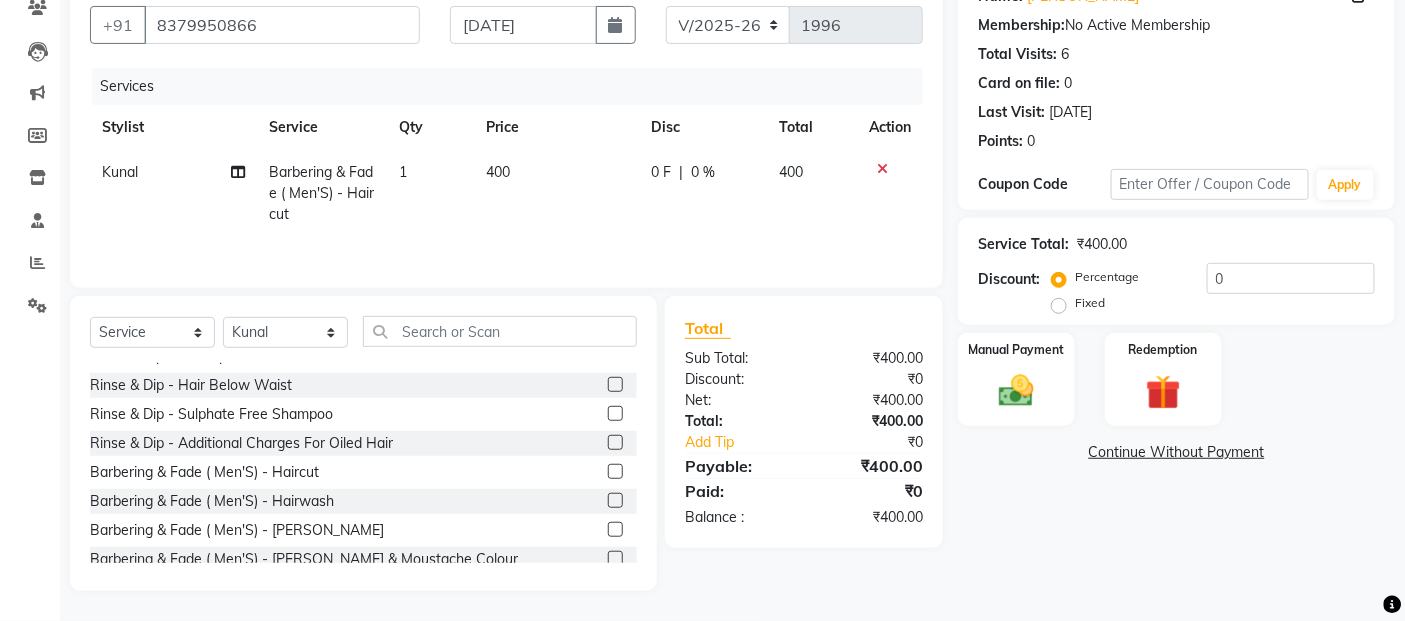 scroll, scrollTop: 0, scrollLeft: 4, axis: horizontal 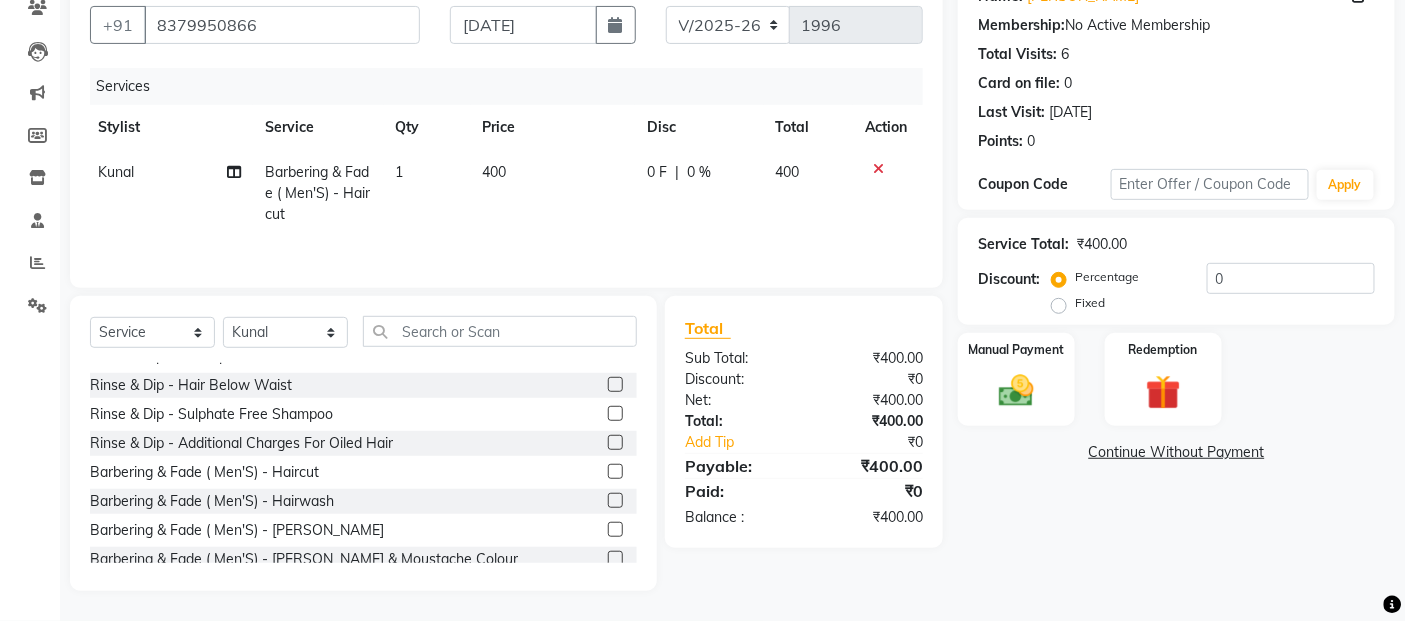 click on "400" 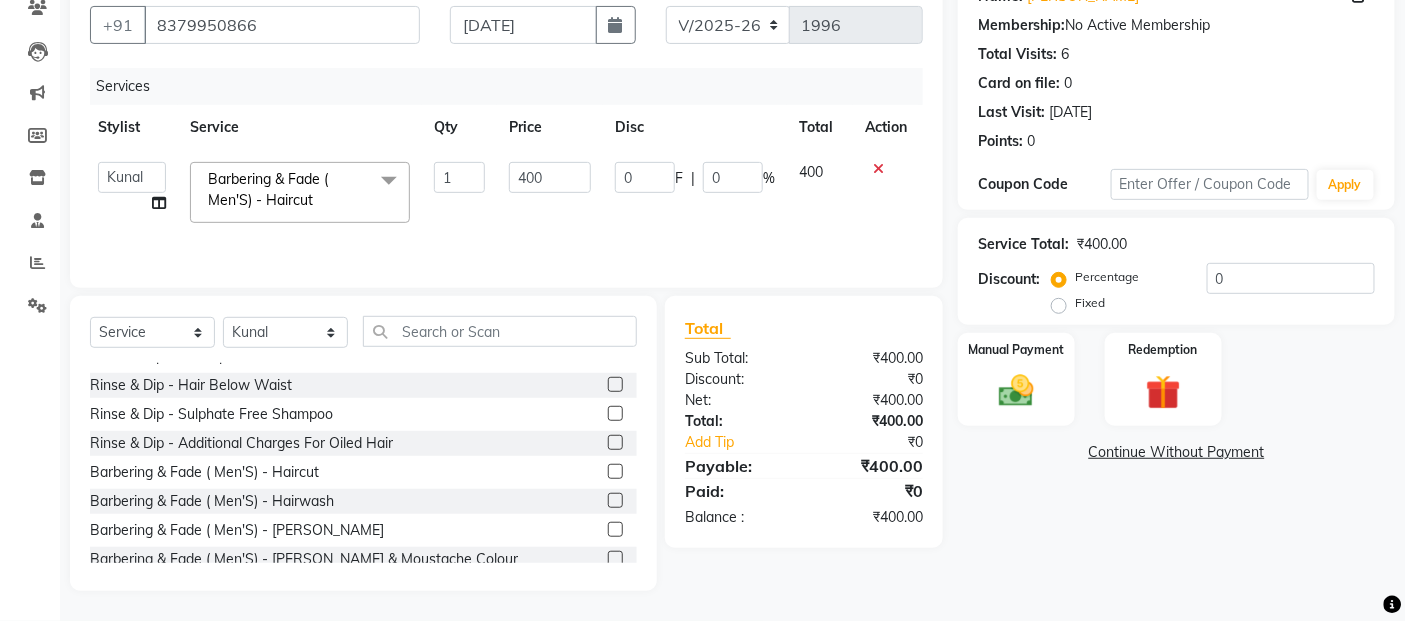 click on "400" 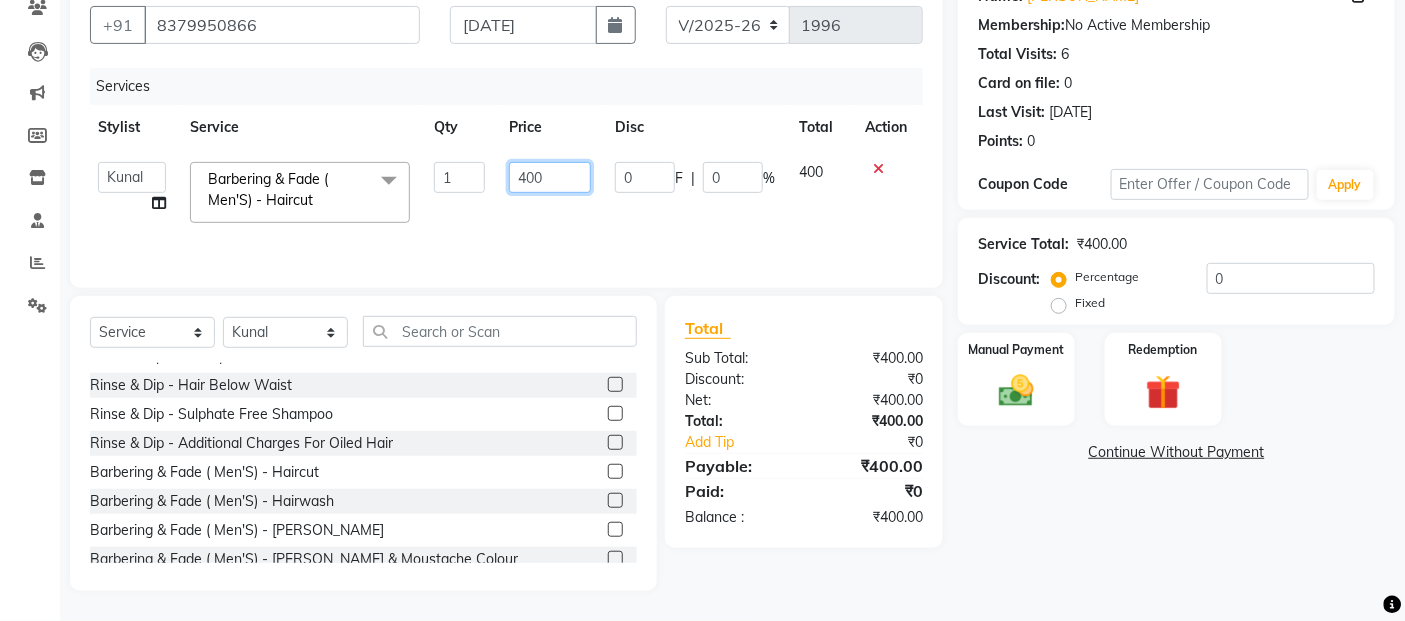 click on "400" 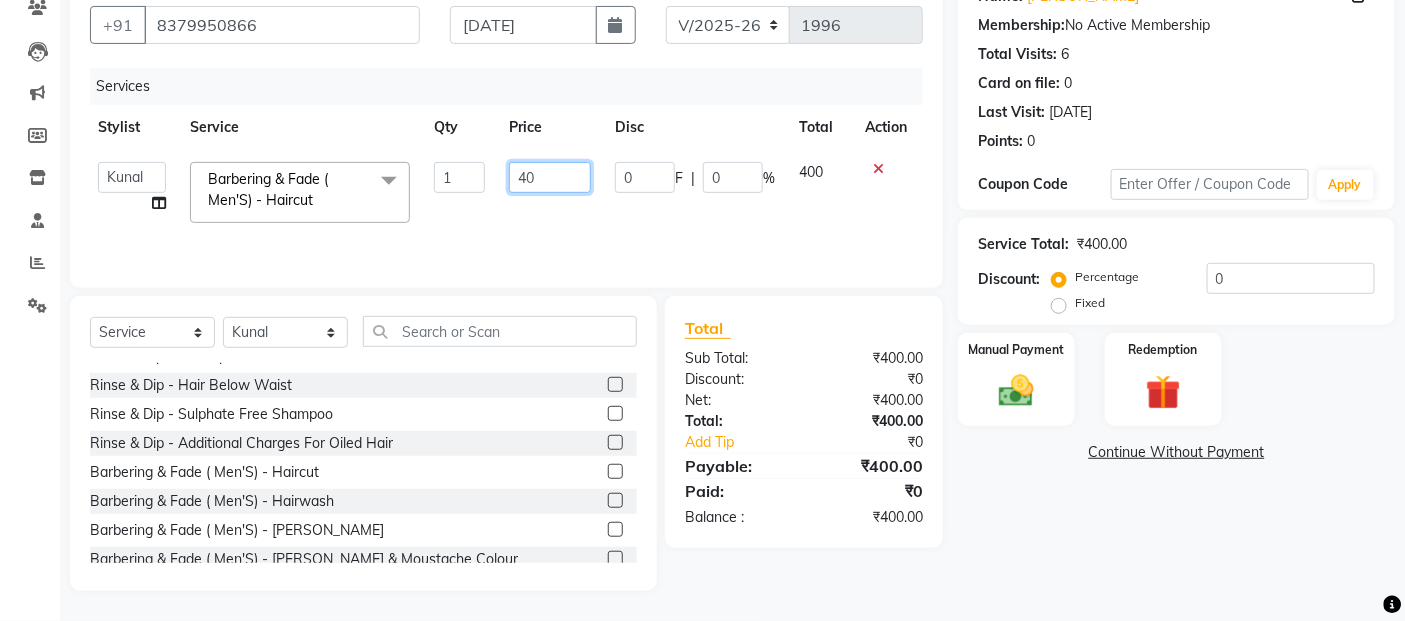 type on "4" 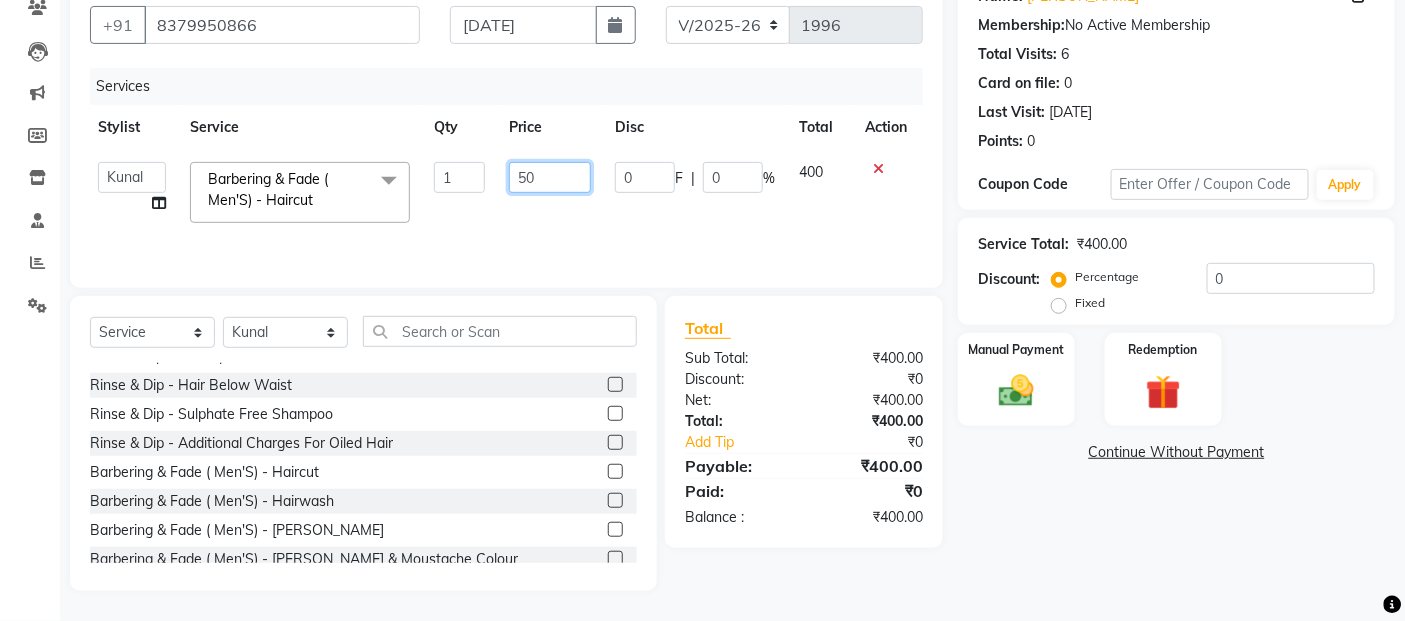 type on "500" 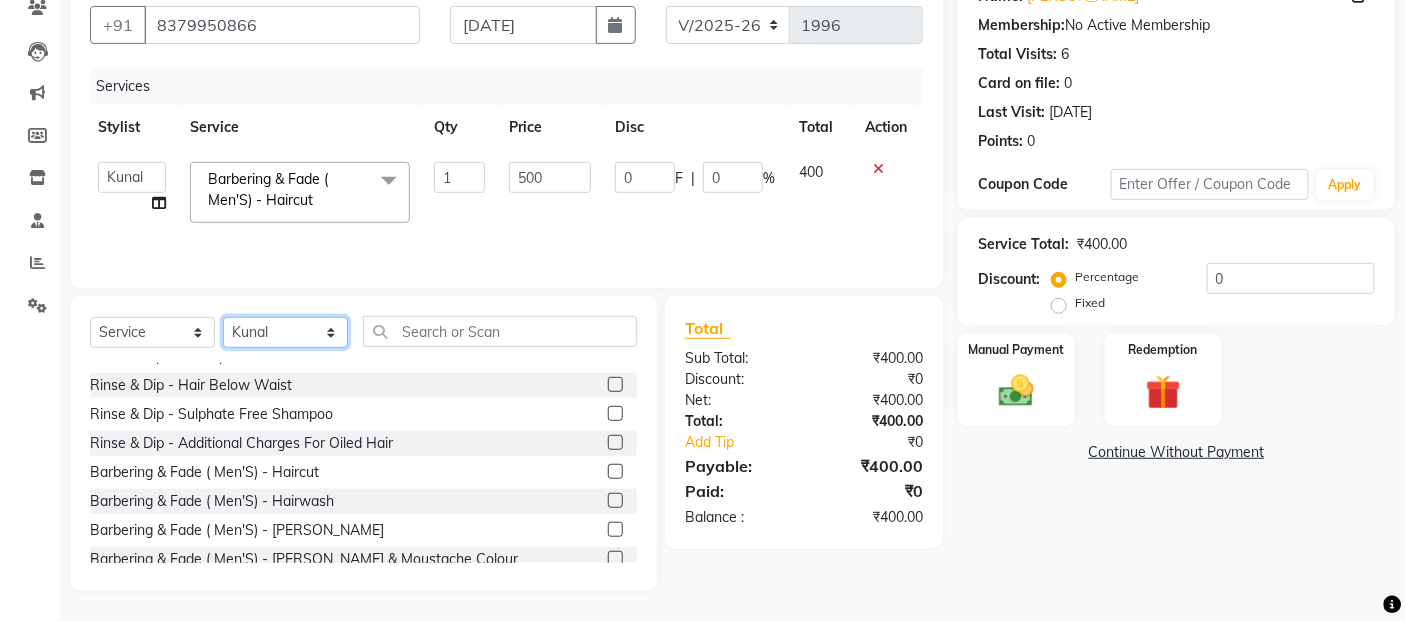 click on "Select Stylist [PERSON_NAME] [PERSON_NAME] Akshay [PERSON_NAME] Anas [PERSON_NAME] Manager [PERSON_NAME] [PERSON_NAME] [PERSON_NAME] Shruti [PERSON_NAME] [PERSON_NAME]" 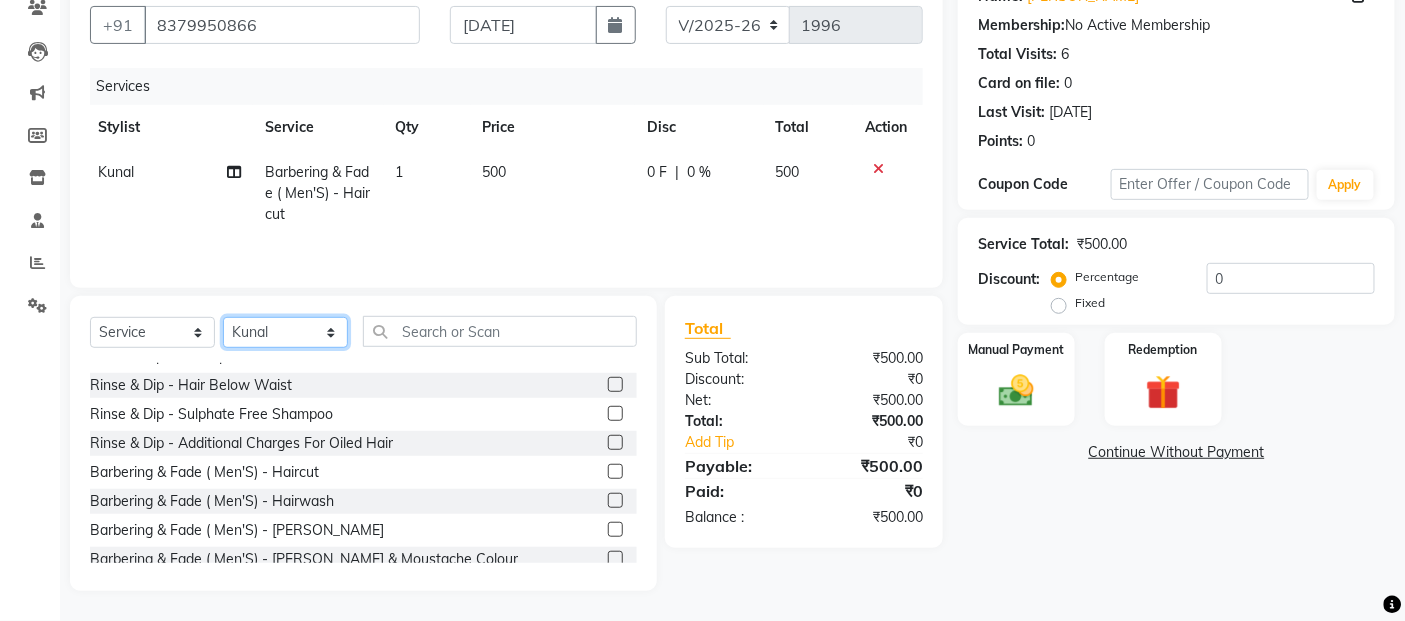 select on "62920" 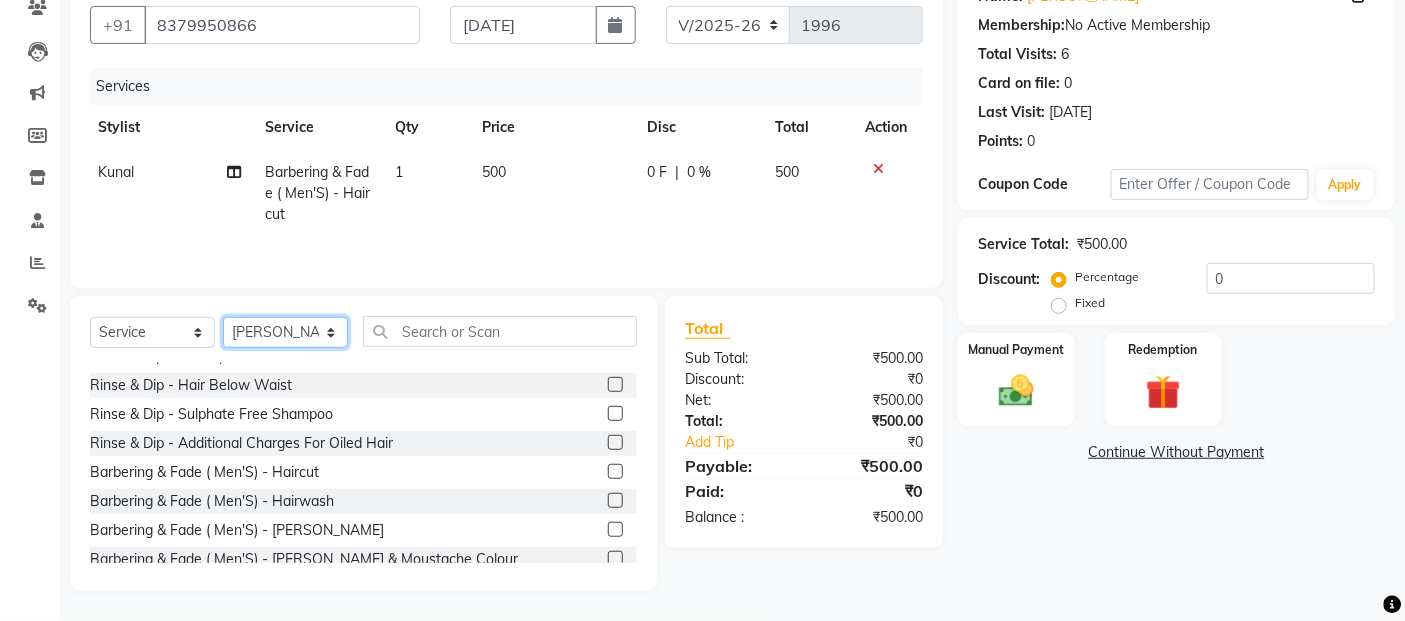 click on "Select Stylist [PERSON_NAME] [PERSON_NAME] Akshay [PERSON_NAME] Anas [PERSON_NAME] Manager [PERSON_NAME] [PERSON_NAME] [PERSON_NAME] Shruti [PERSON_NAME] [PERSON_NAME]" 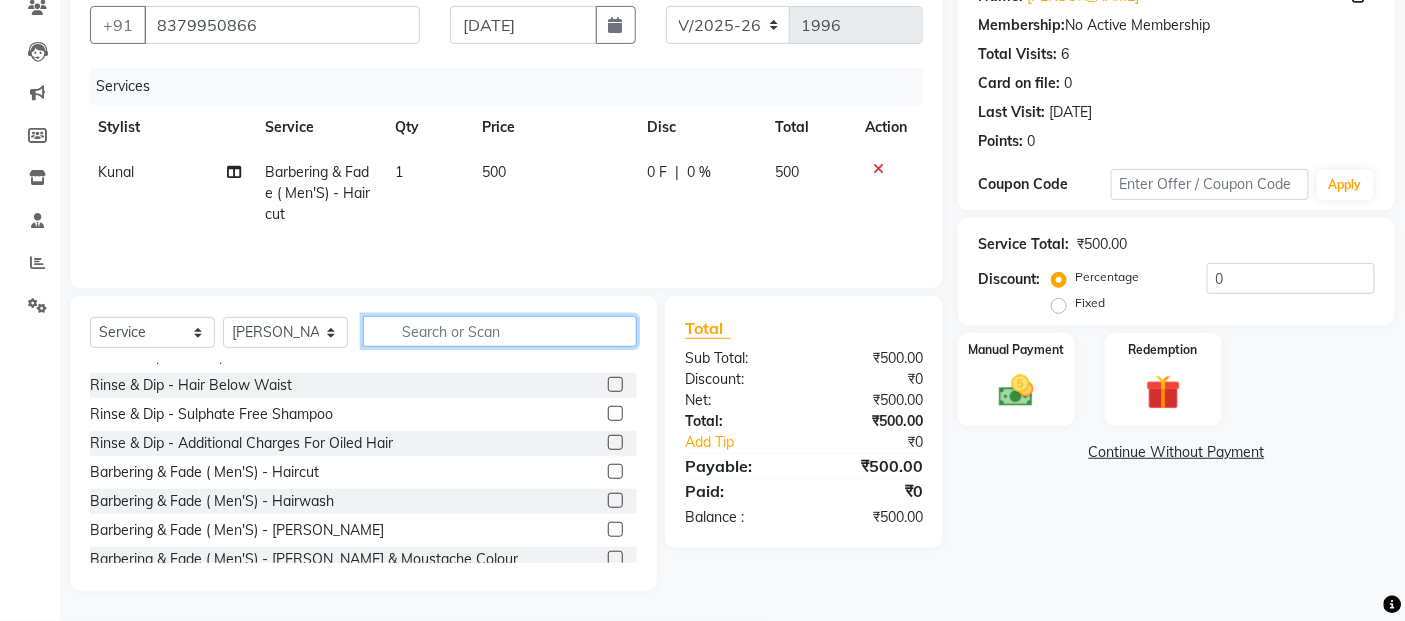 click 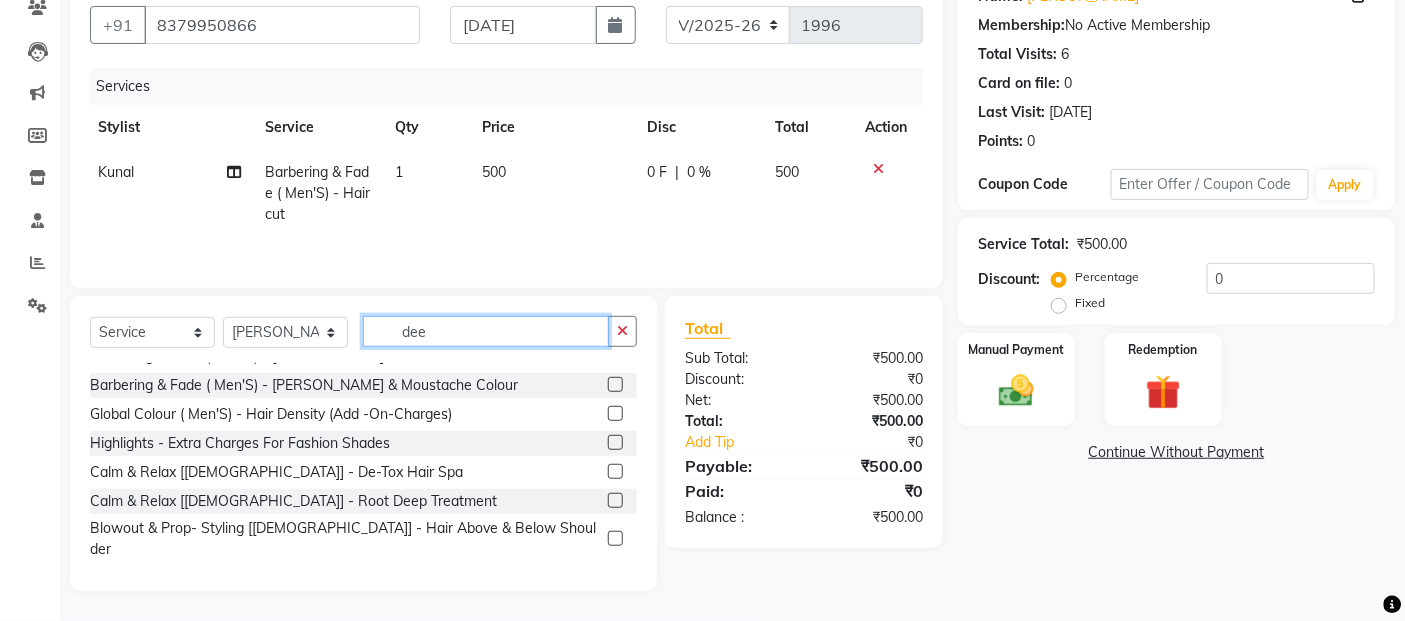 scroll, scrollTop: 0, scrollLeft: 0, axis: both 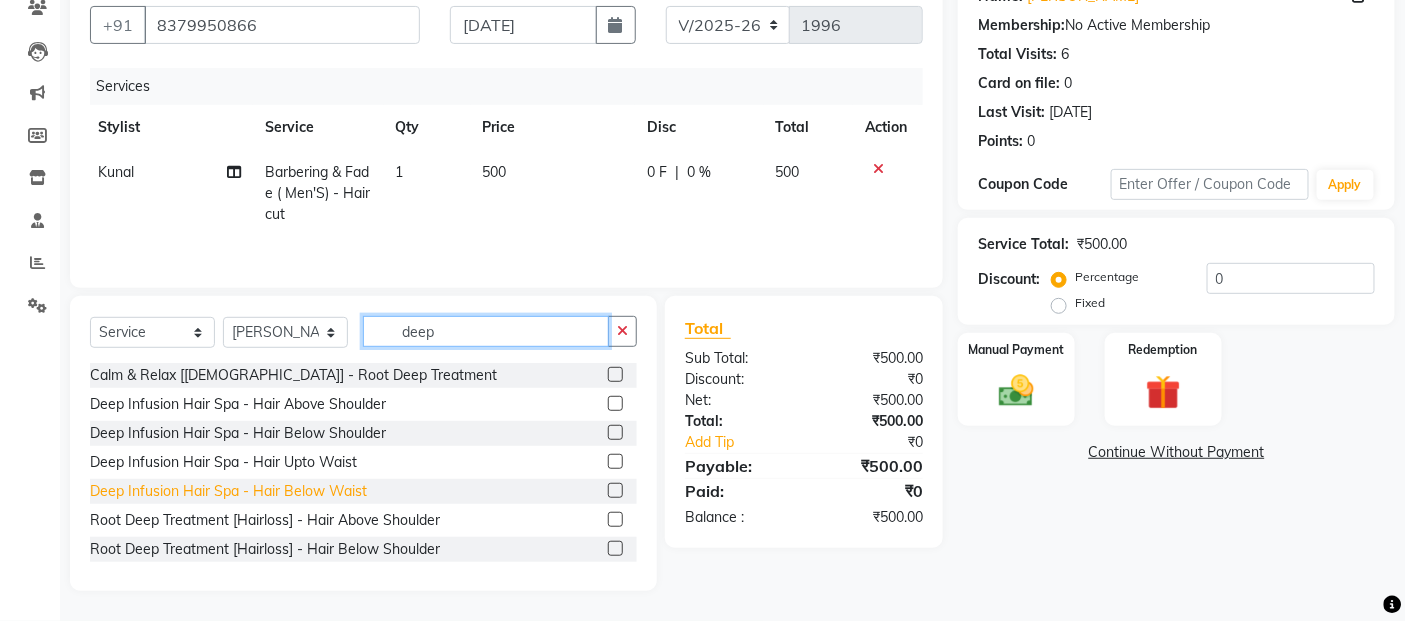 type on "deep" 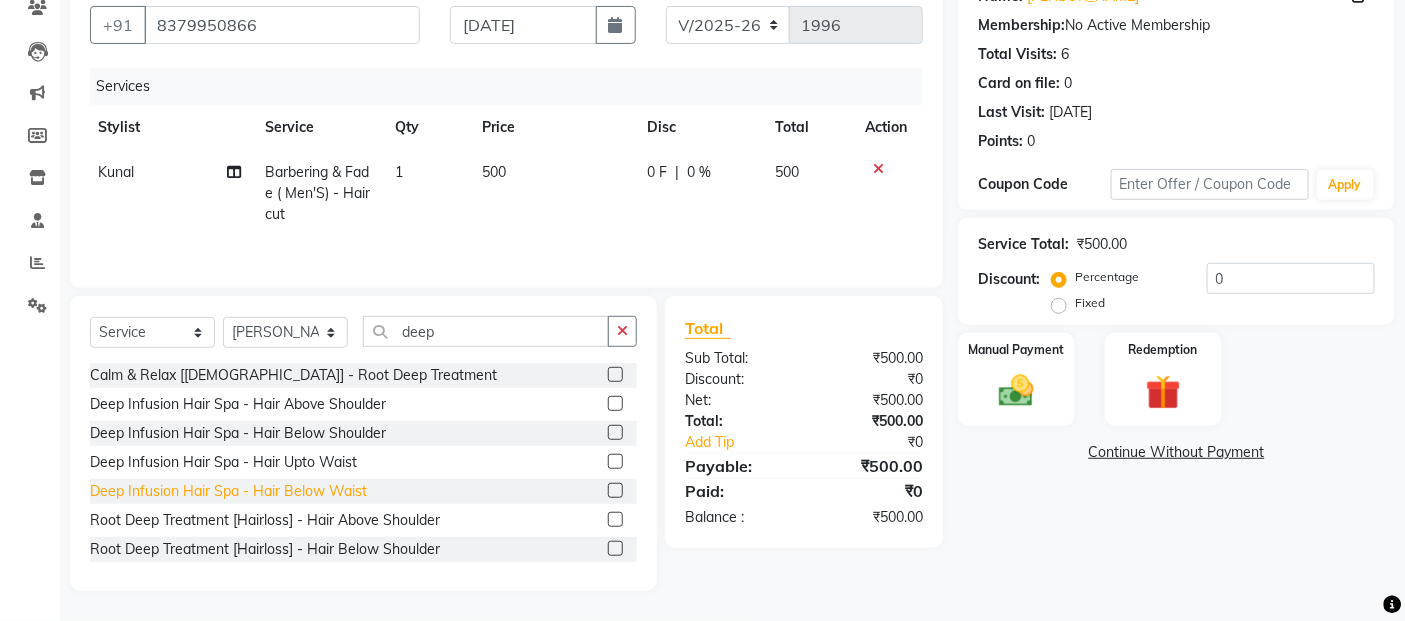 click on "Deep Infusion Hair Spa - Hair Below Waist" 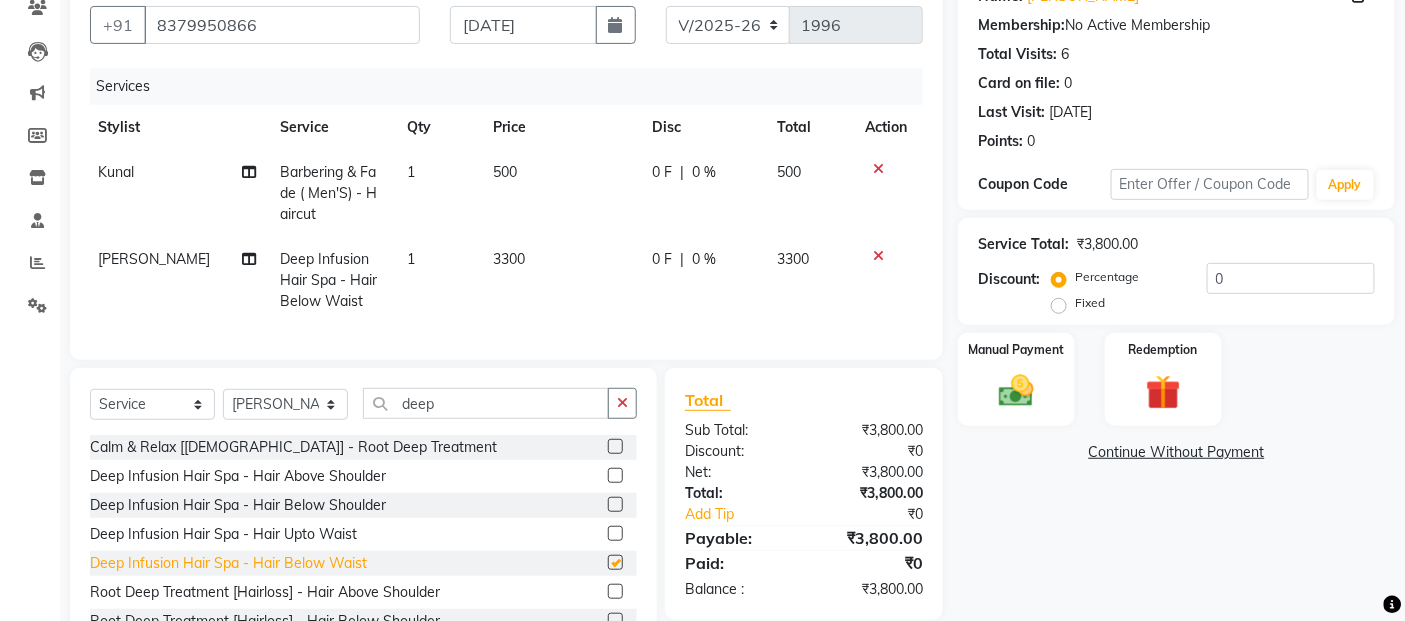 checkbox on "false" 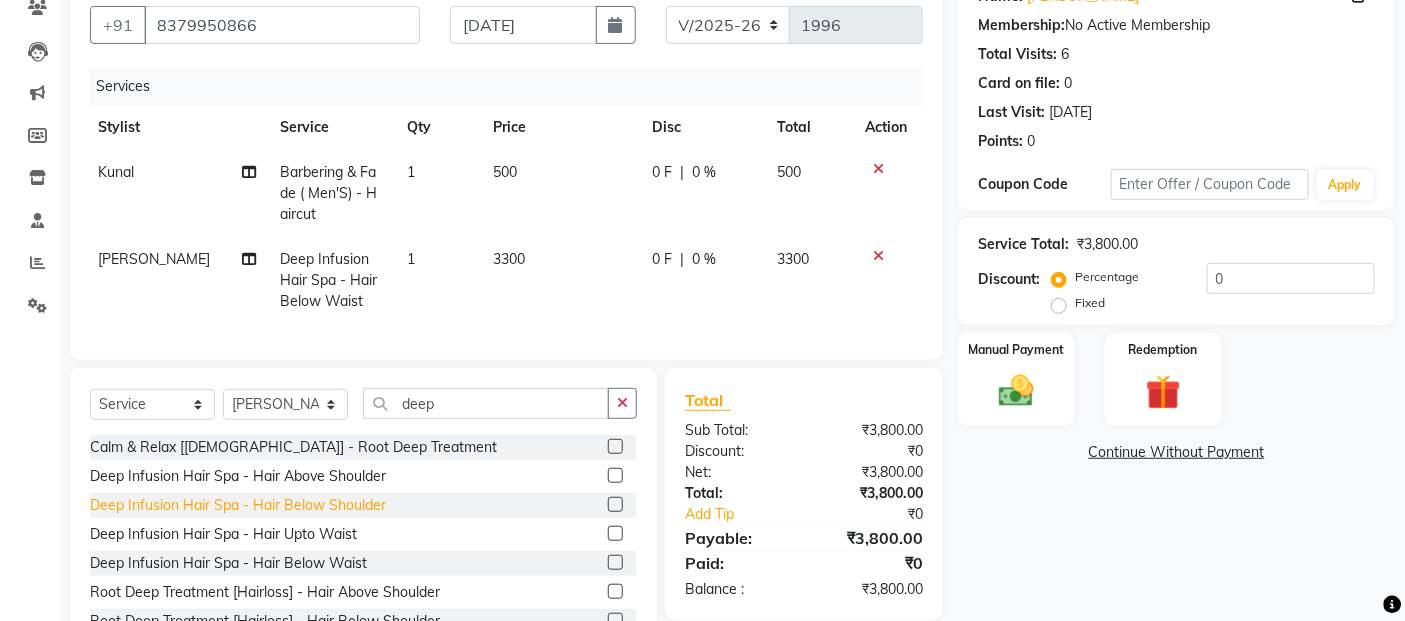 click on "Deep Infusion Hair Spa - Hair Below Shoulder" 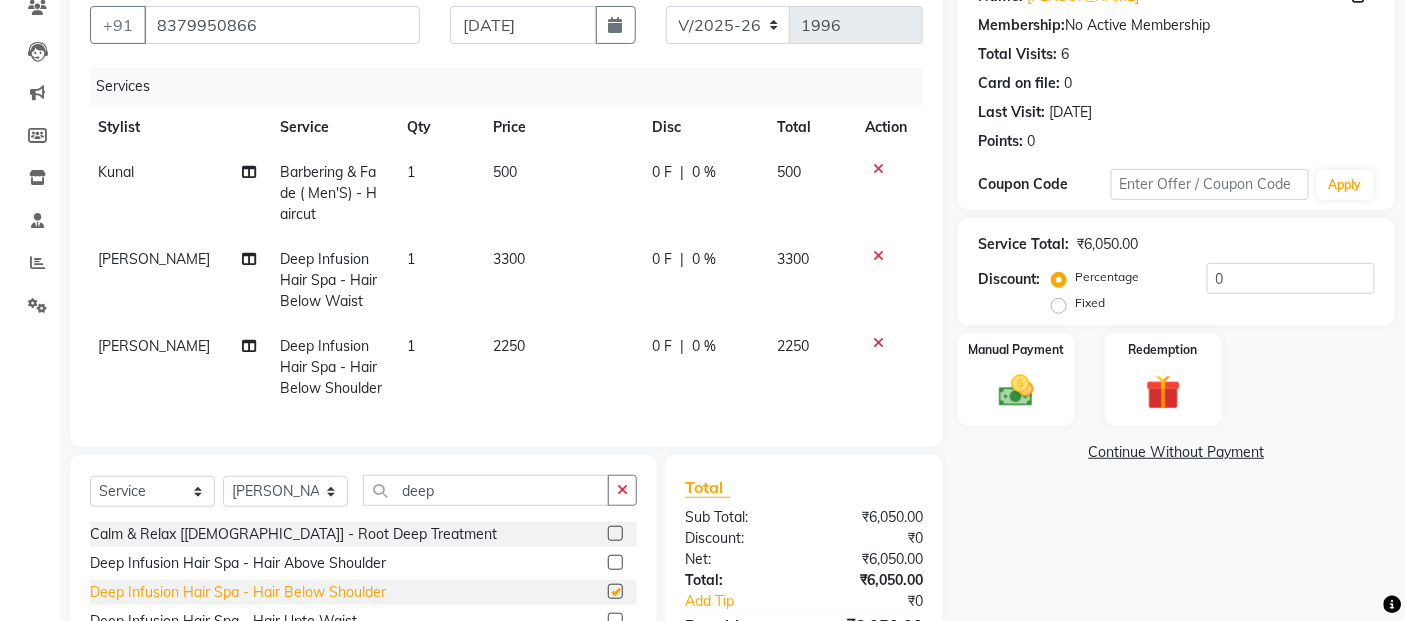checkbox on "false" 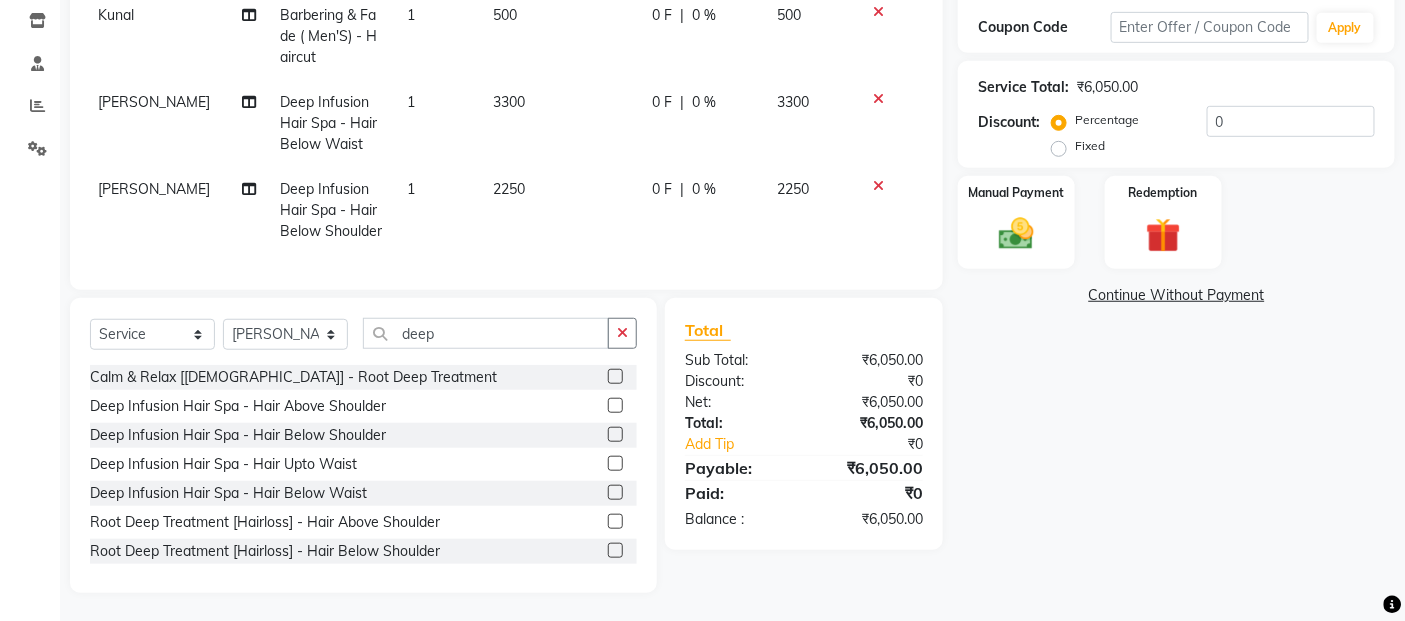scroll, scrollTop: 355, scrollLeft: 0, axis: vertical 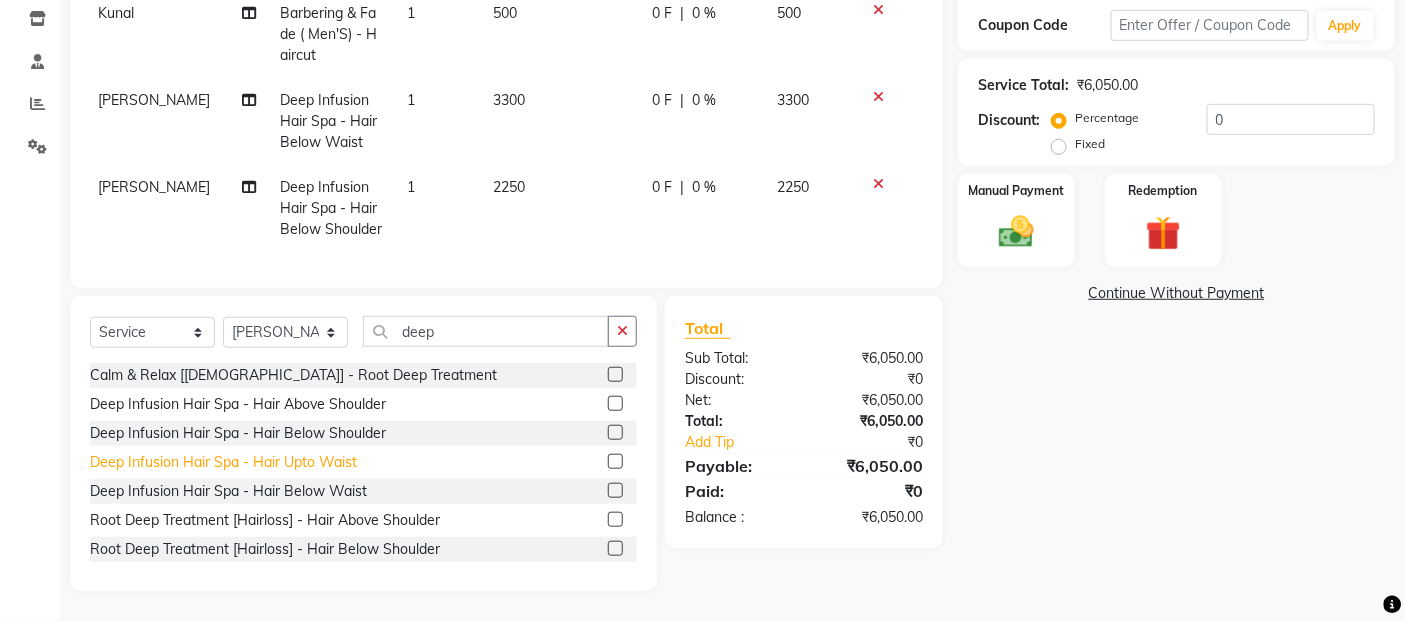 click on "Deep Infusion Hair Spa - Hair Upto Waist" 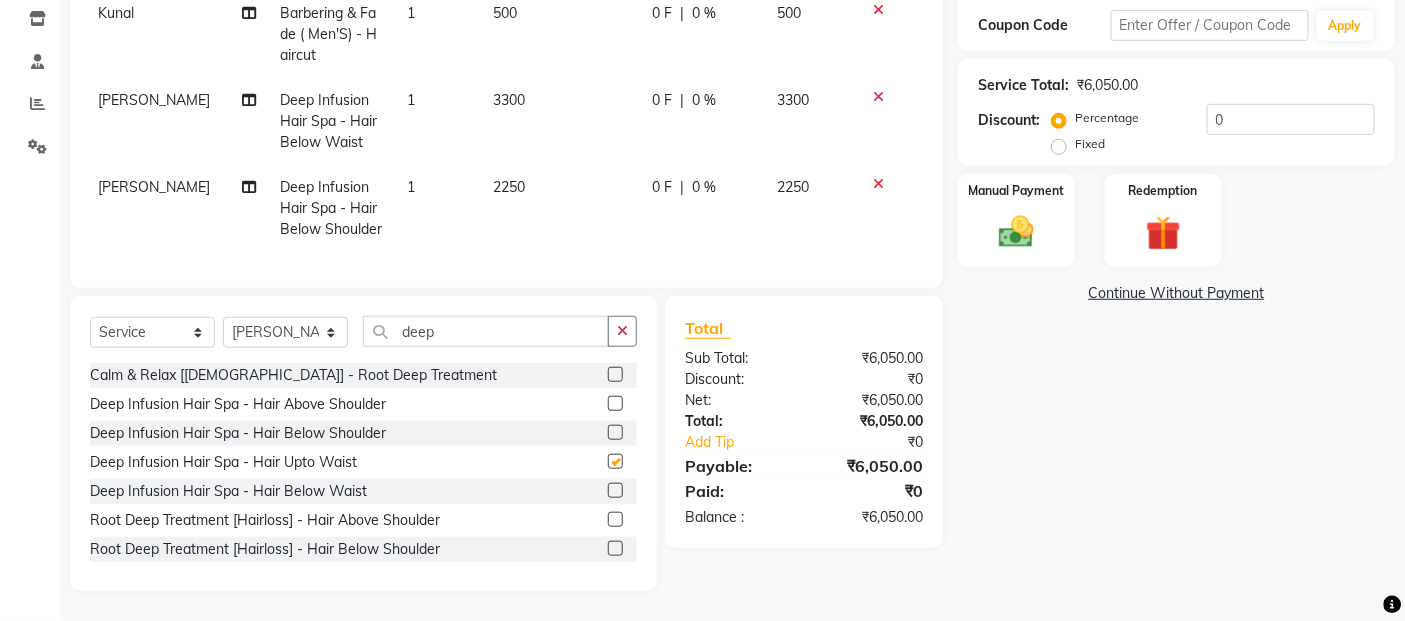 checkbox on "false" 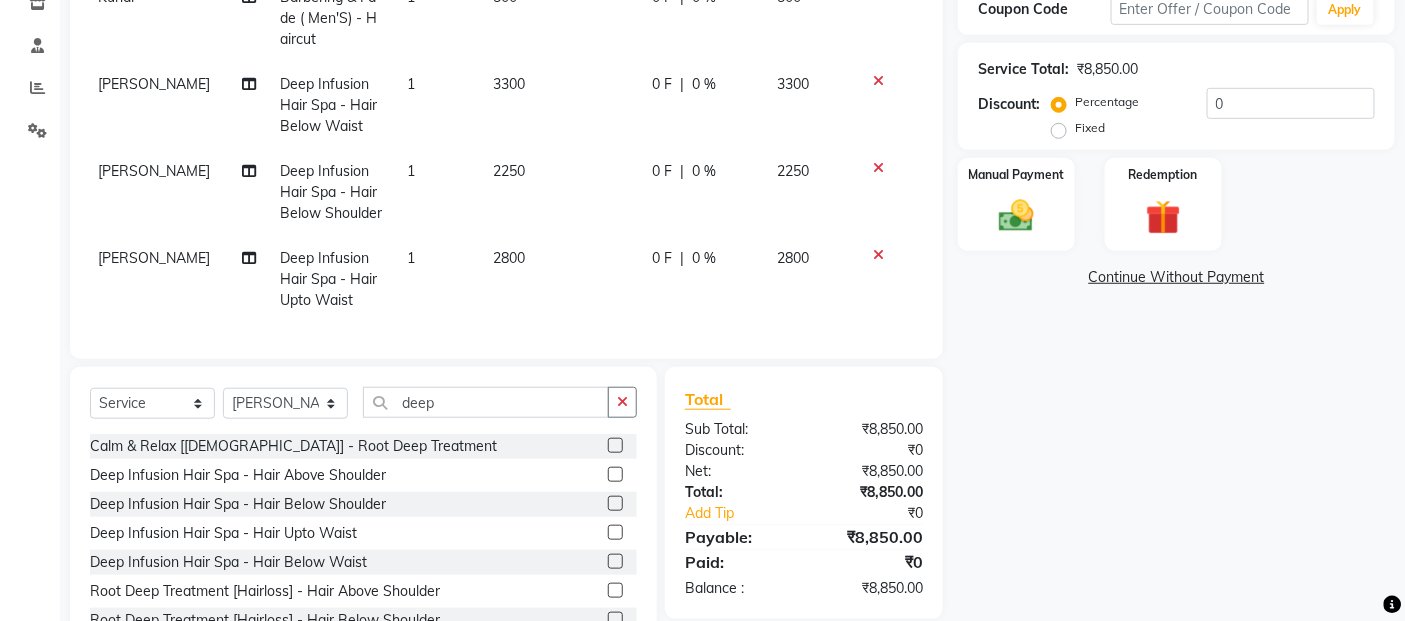 click 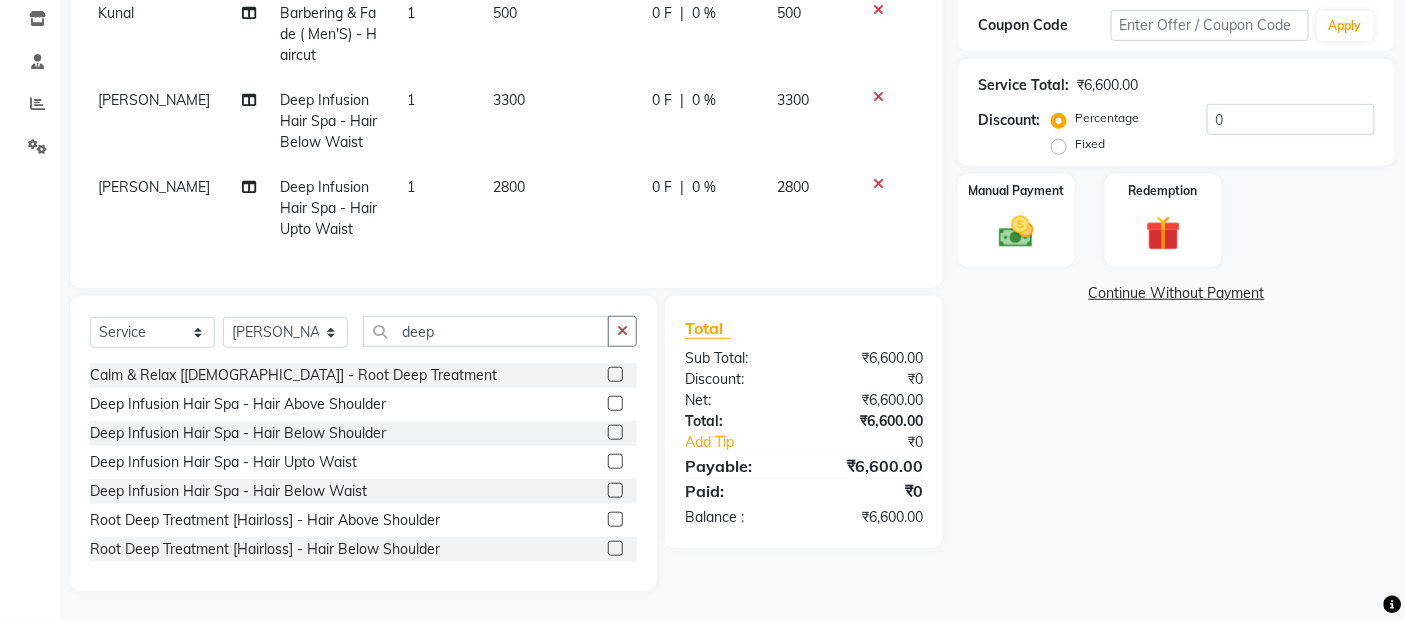 click 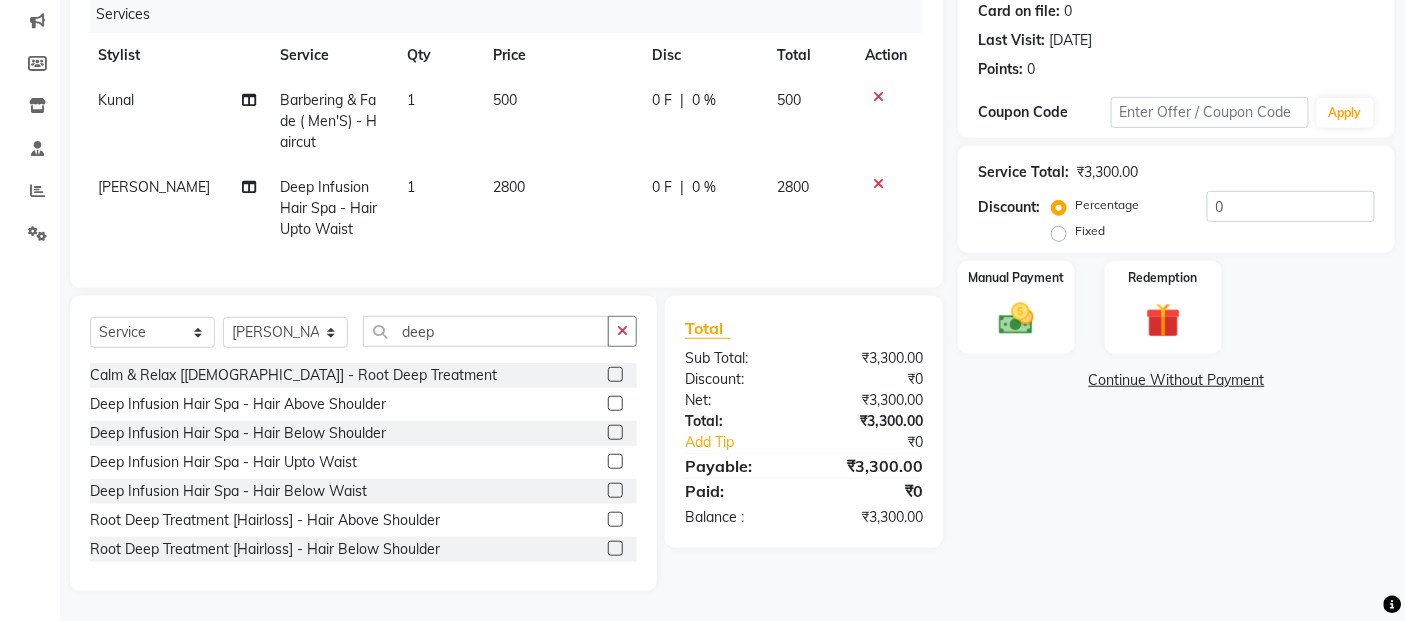 click on "2800" 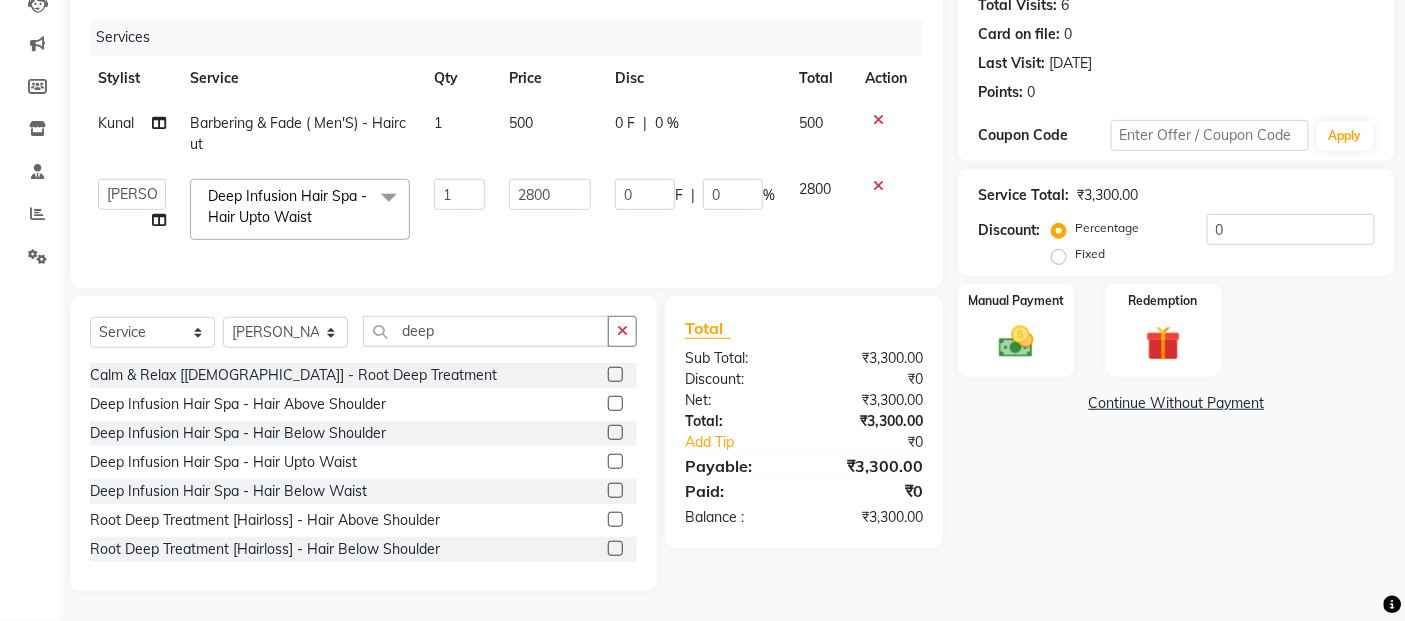 scroll, scrollTop: 245, scrollLeft: 0, axis: vertical 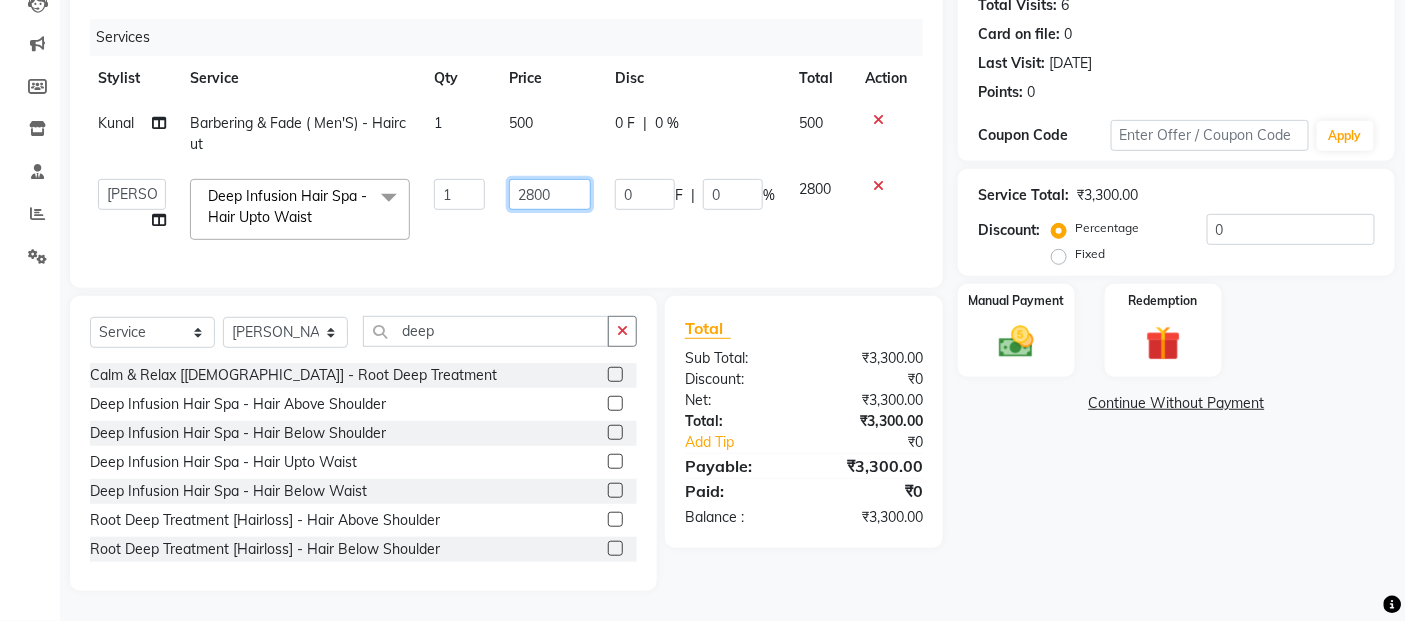 click on "2800" 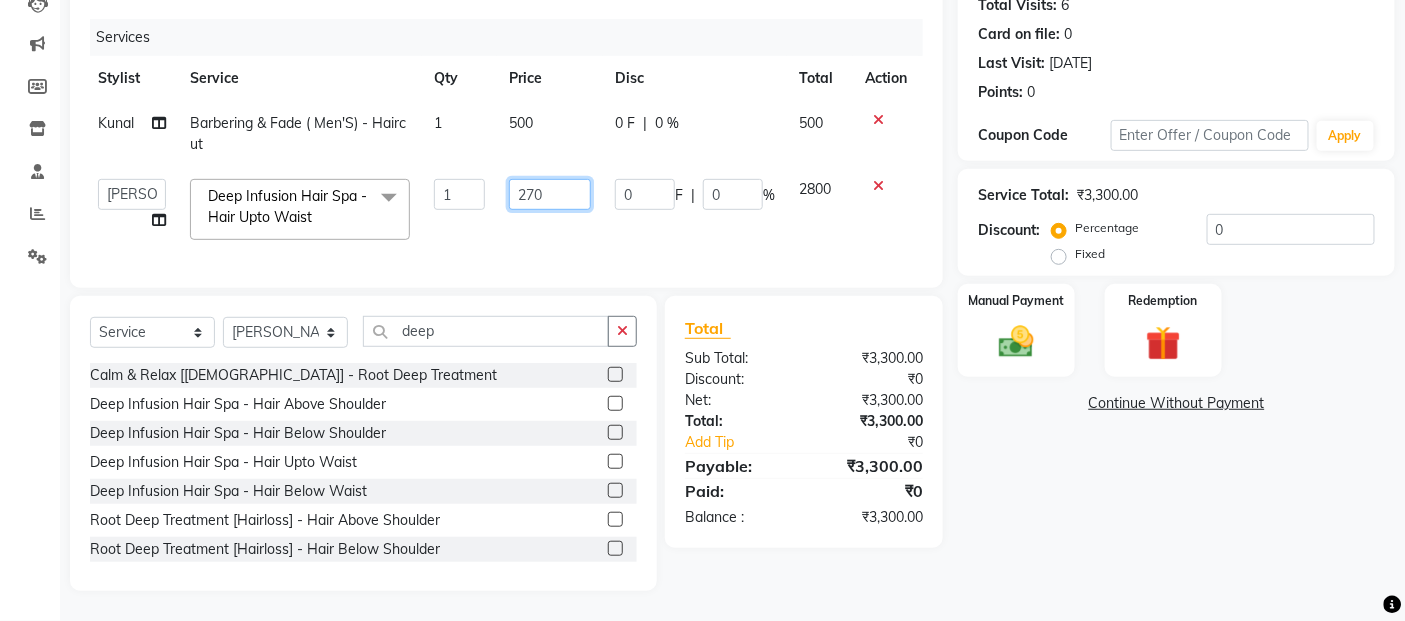type on "2700" 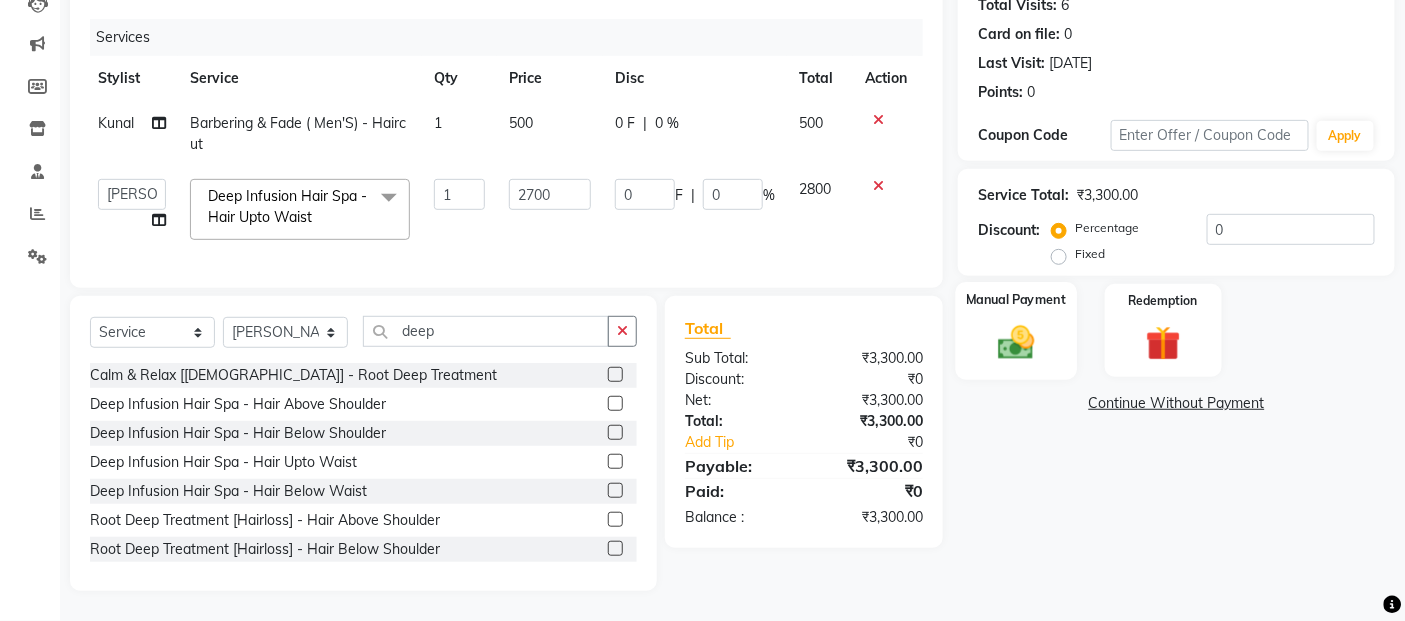 click 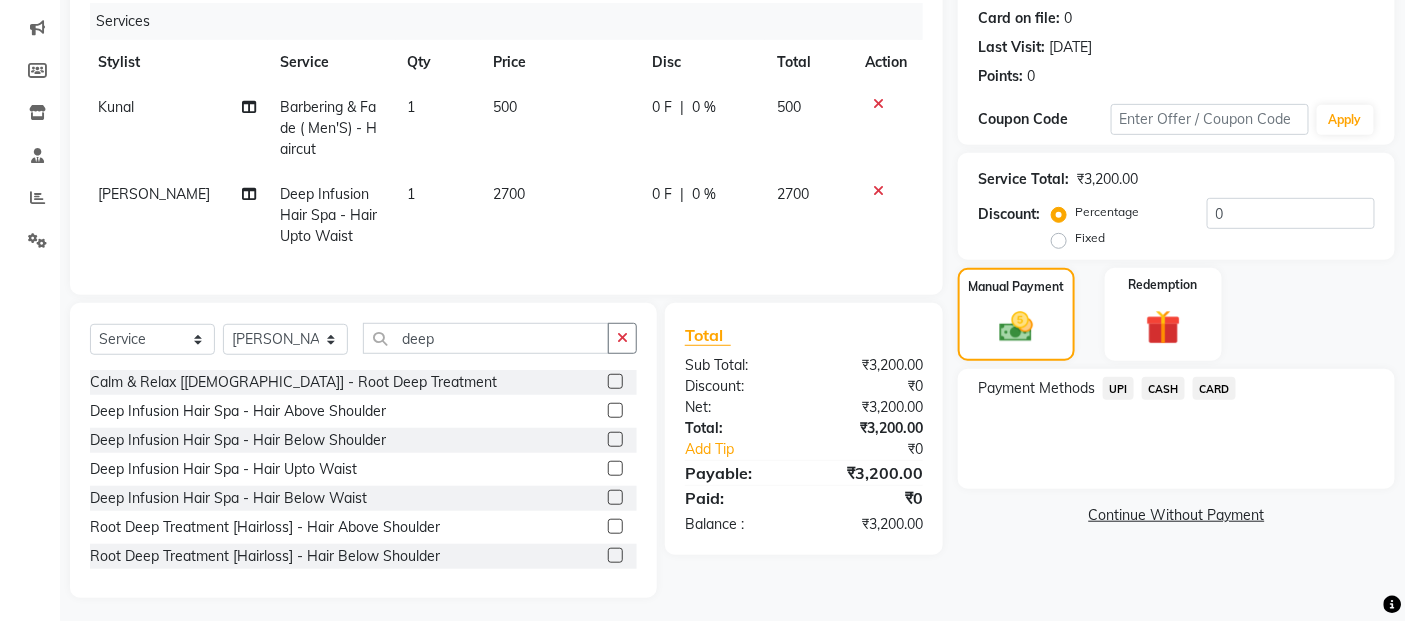 click on "UPI" 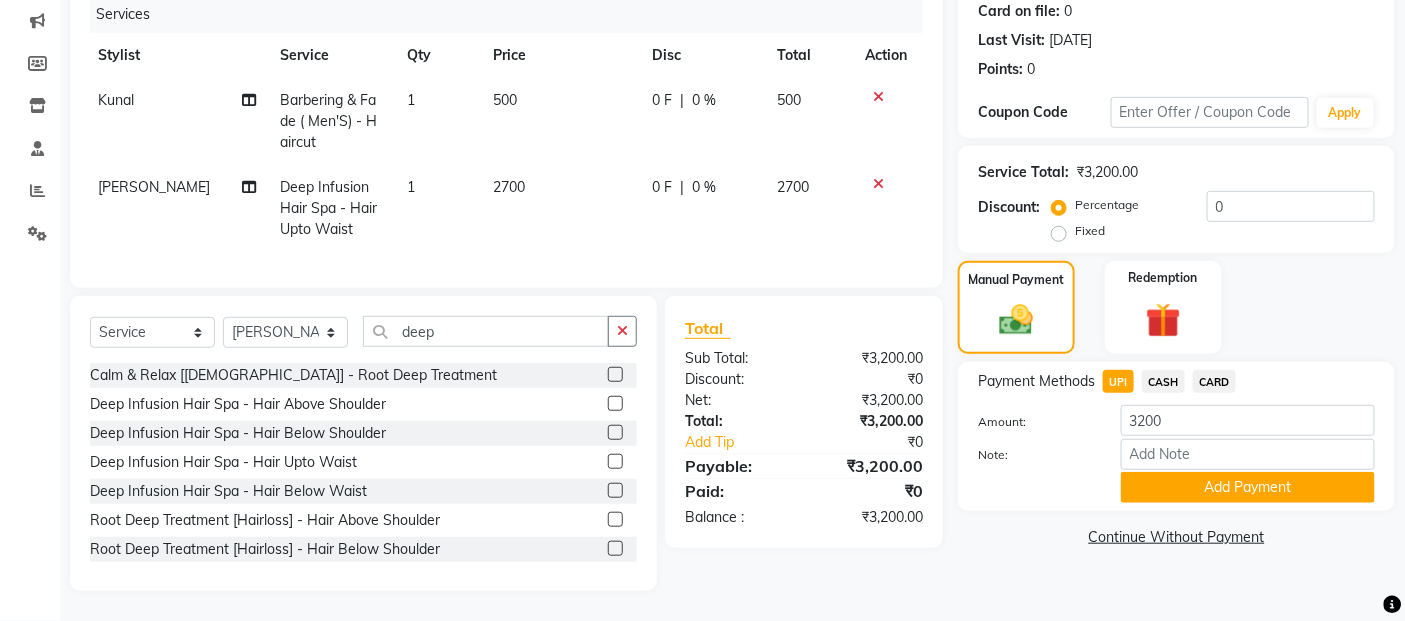 scroll, scrollTop: 268, scrollLeft: 0, axis: vertical 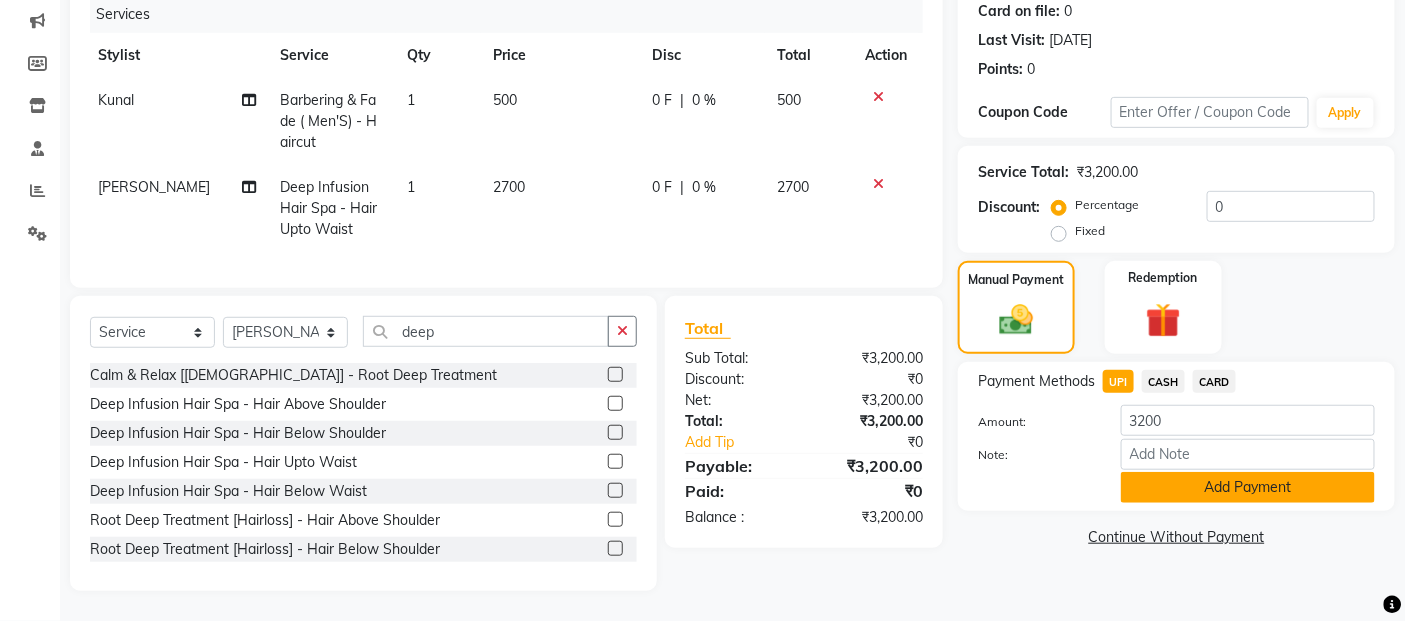 click on "Add Payment" 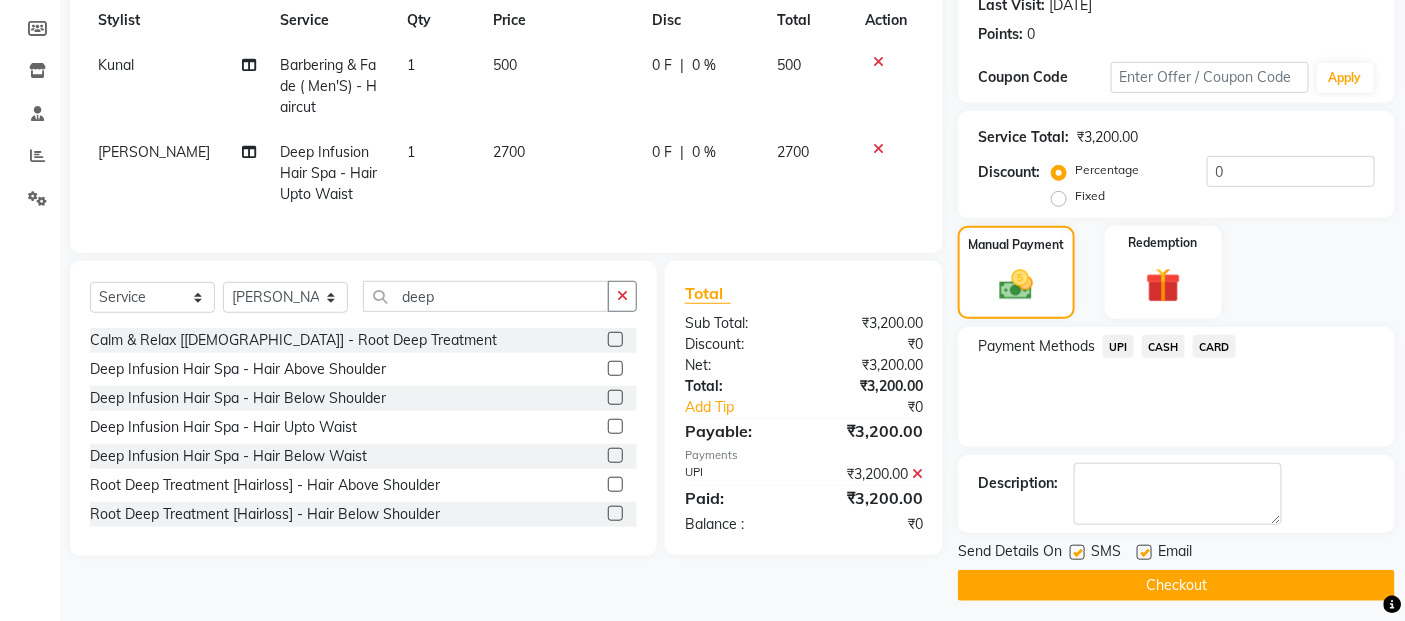 scroll, scrollTop: 297, scrollLeft: 0, axis: vertical 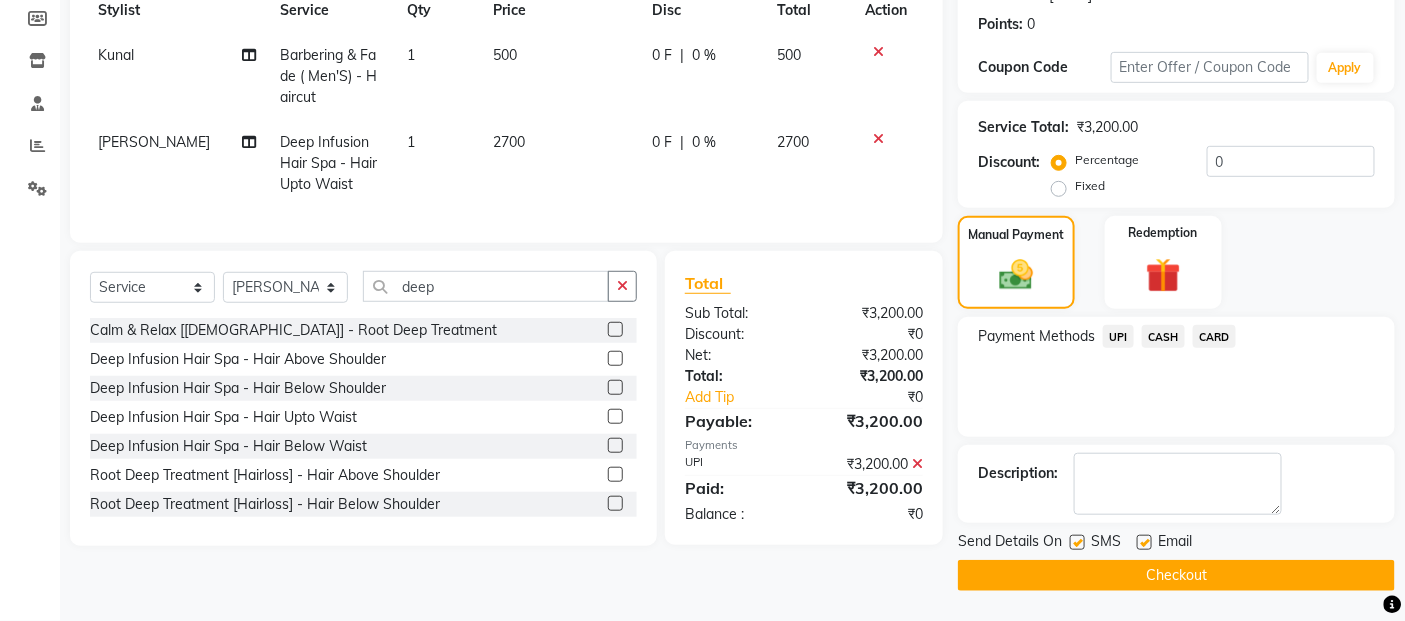 click on "Checkout" 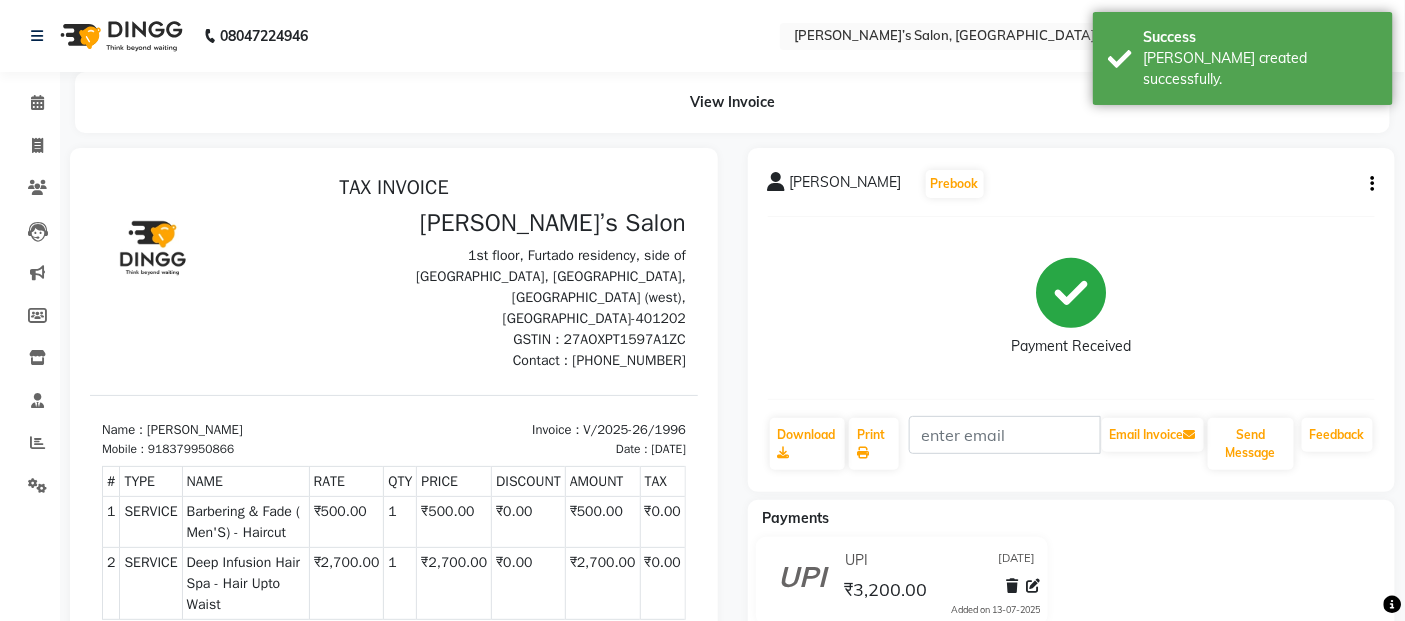 scroll, scrollTop: 0, scrollLeft: 0, axis: both 